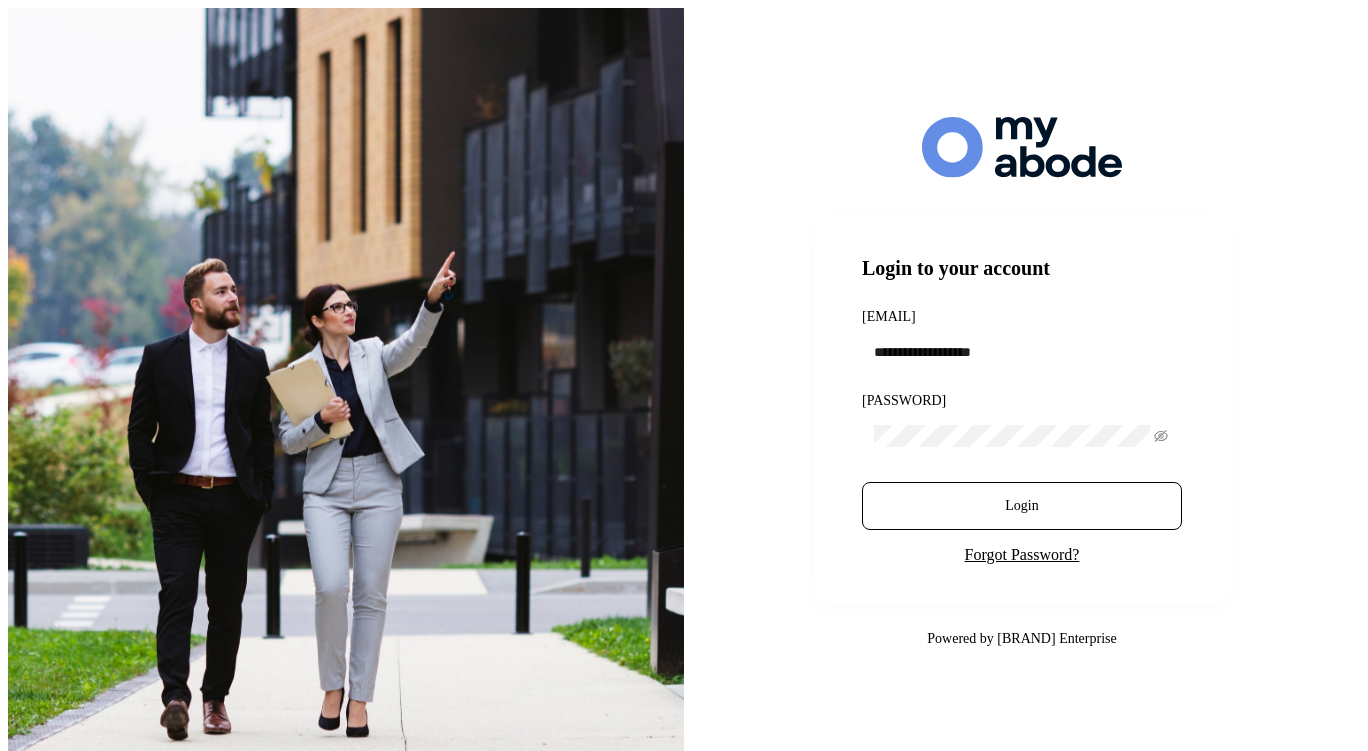 scroll, scrollTop: 0, scrollLeft: 0, axis: both 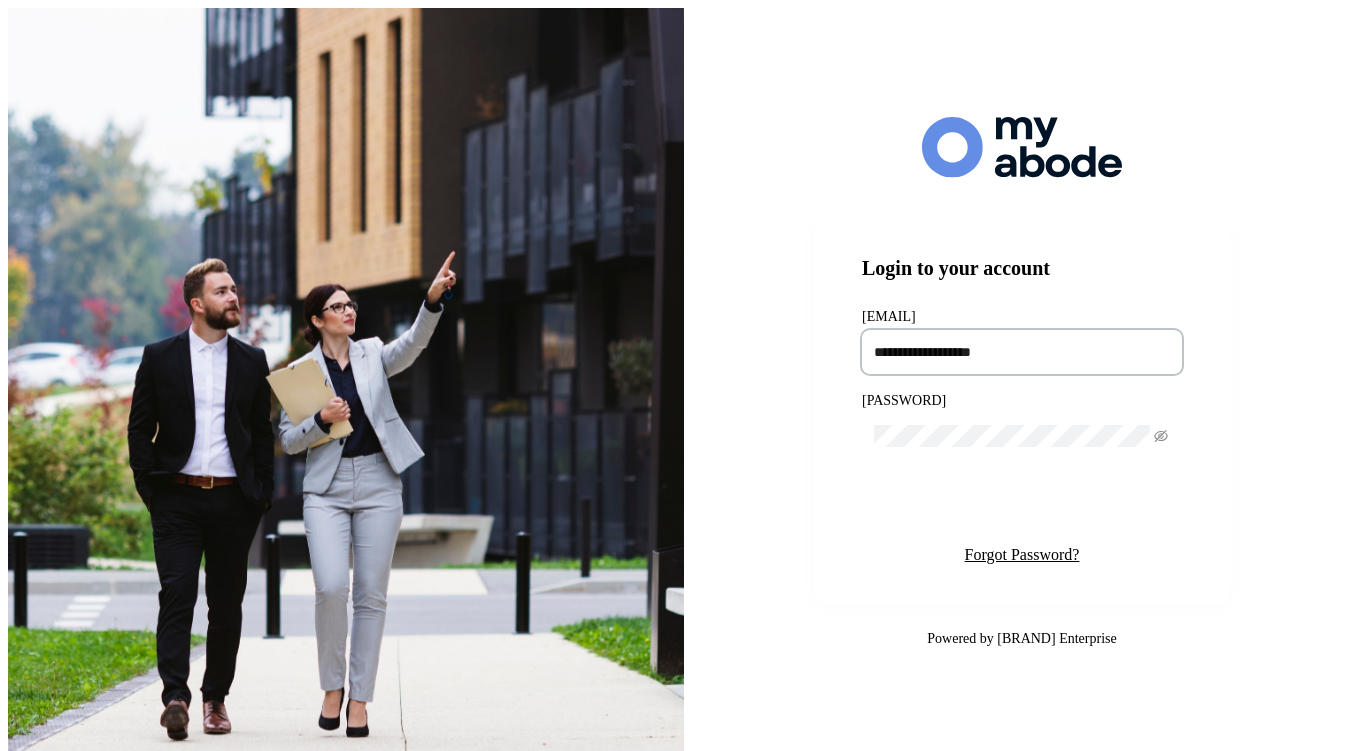 type on "**********" 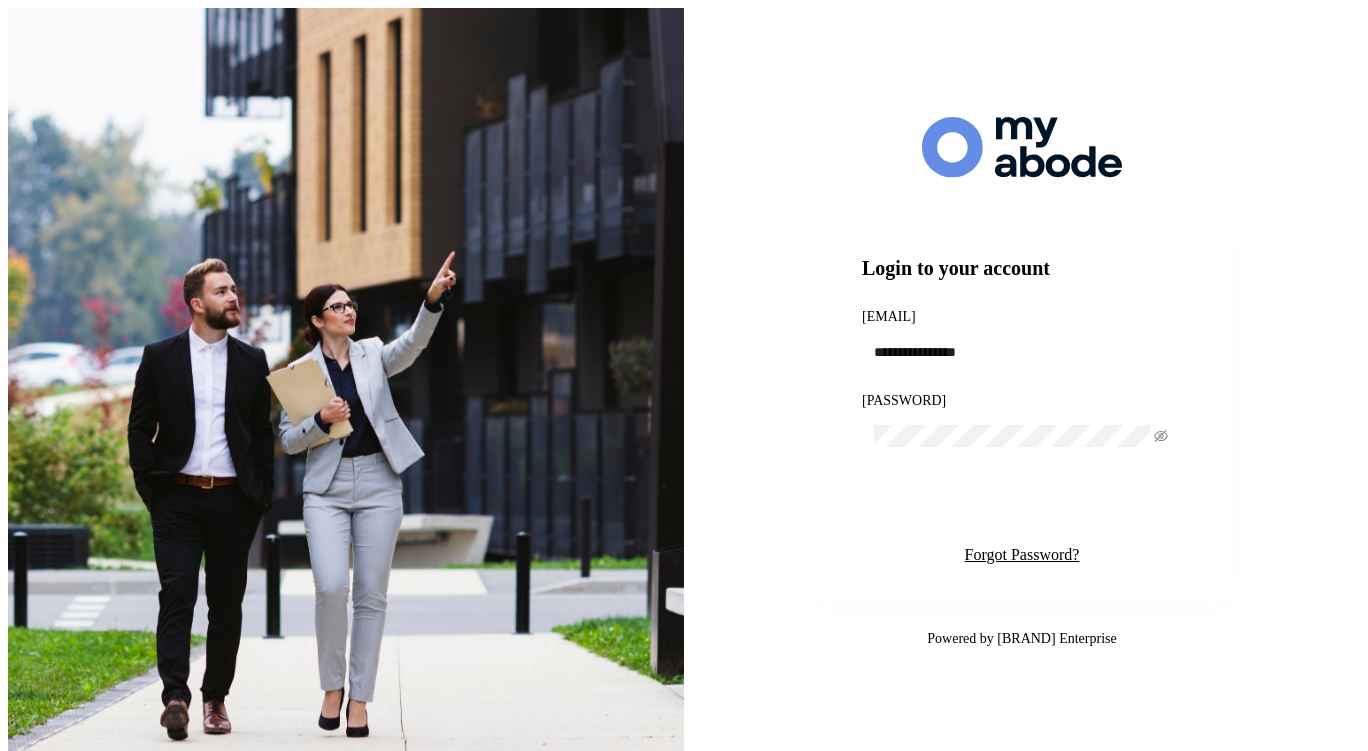 click on "Login" at bounding box center [1021, 506] 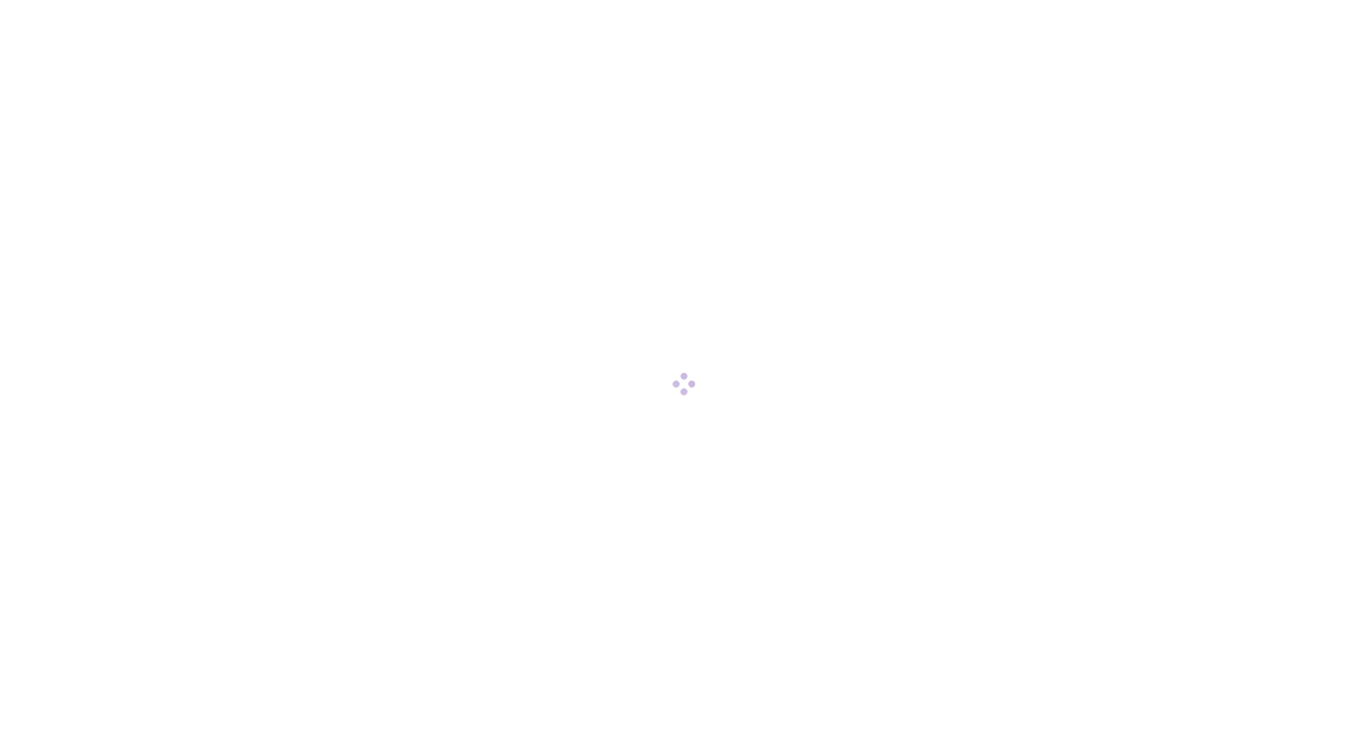 scroll, scrollTop: 0, scrollLeft: 0, axis: both 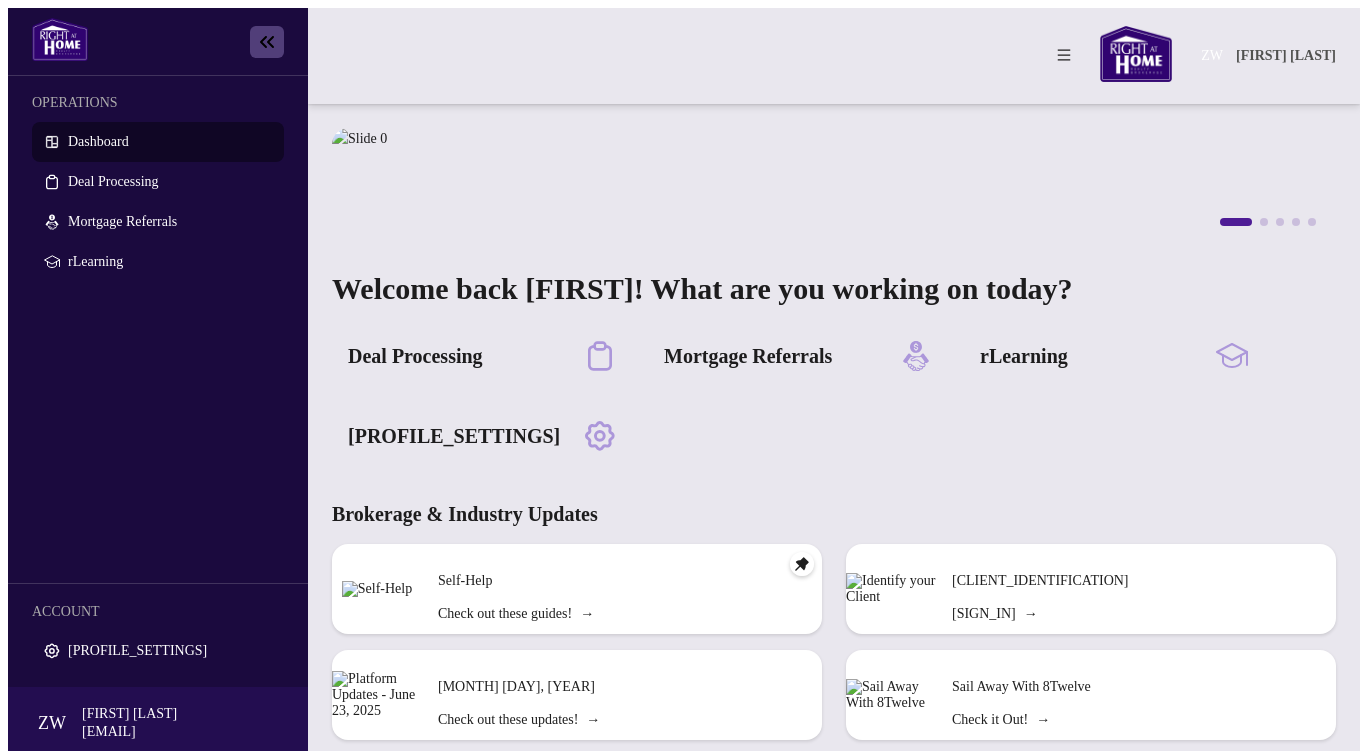 click on "Dashboard" at bounding box center [98, 141] 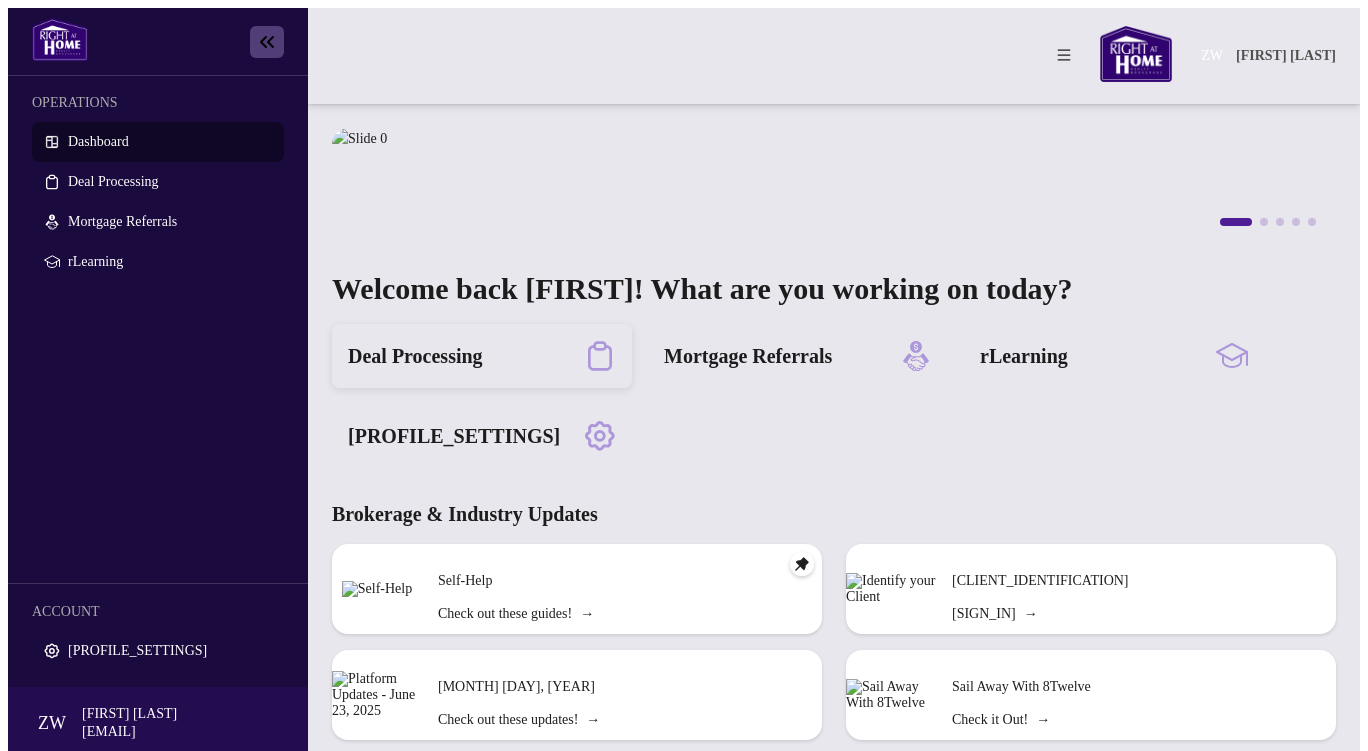 click on "Deal Processing" at bounding box center [415, 356] 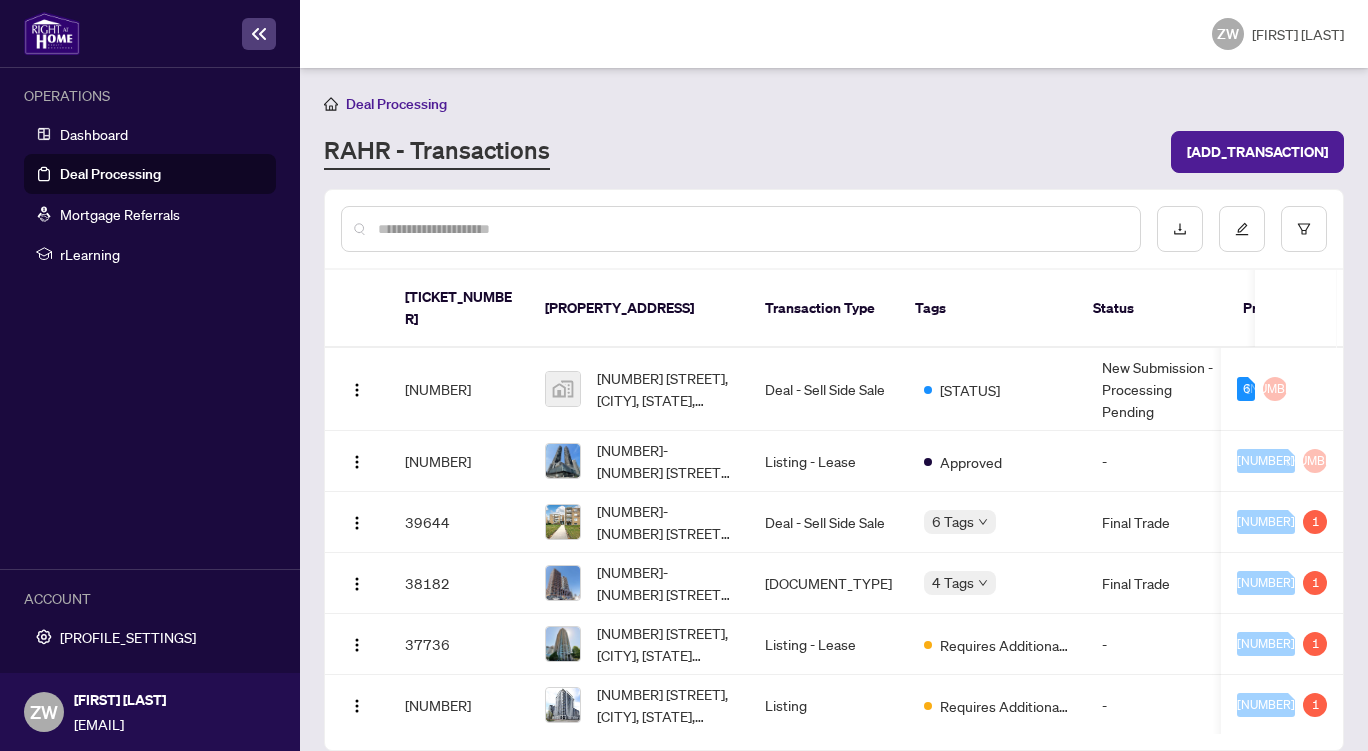 click at bounding box center [751, 229] 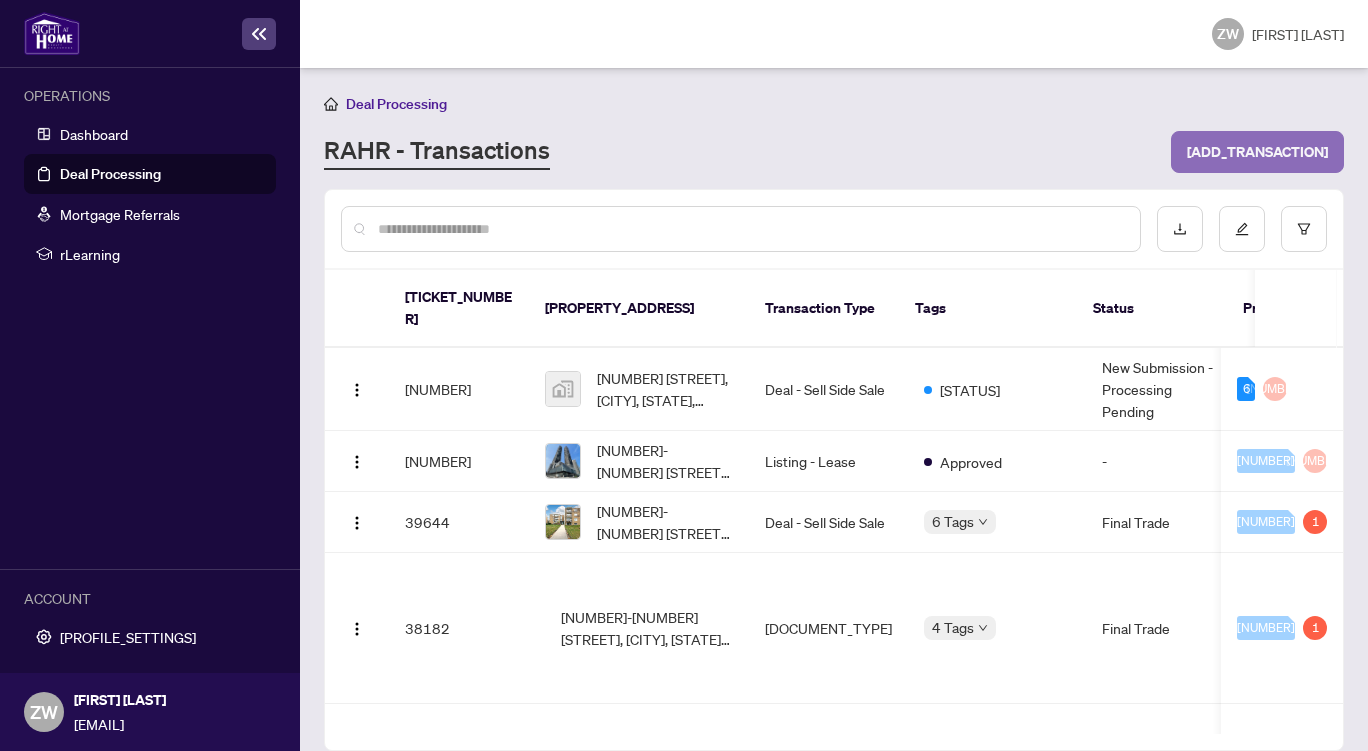 click on "[ADD_TRANSACTION]" at bounding box center [1257, 152] 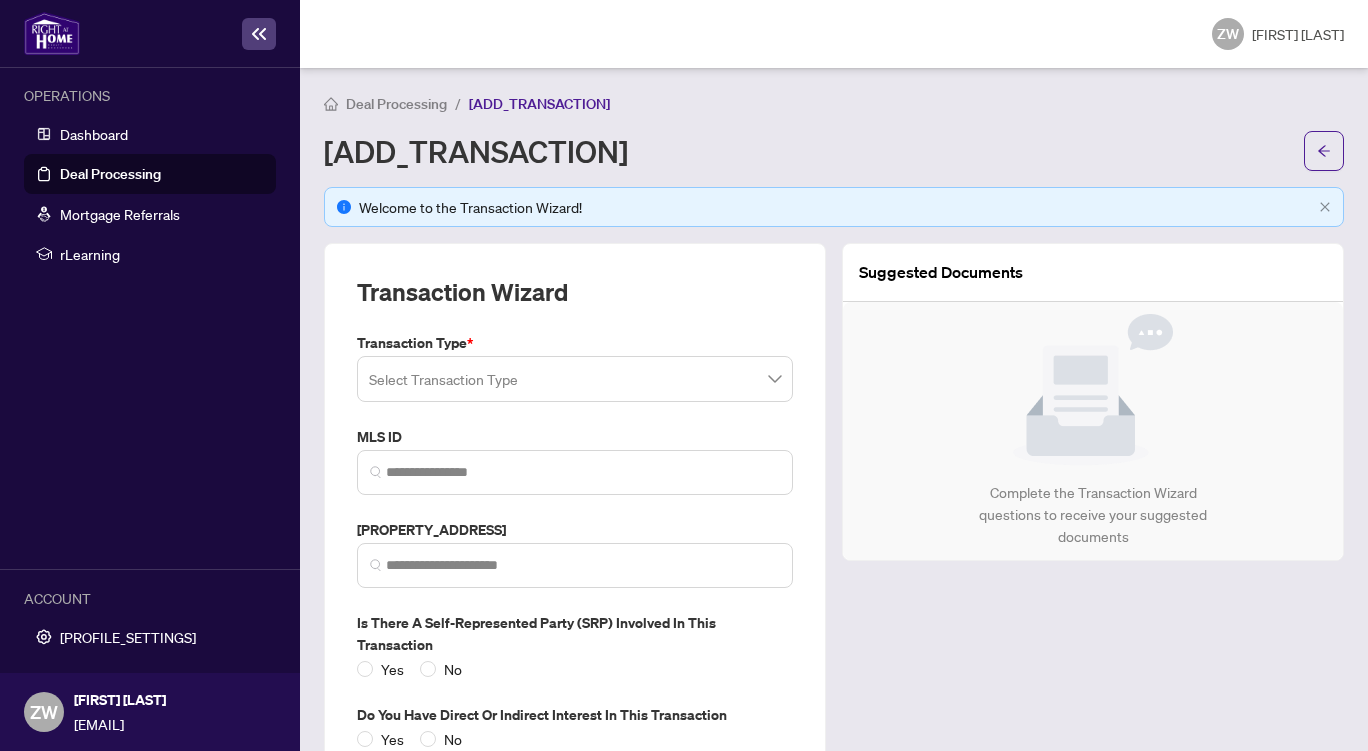 click at bounding box center (575, 379) 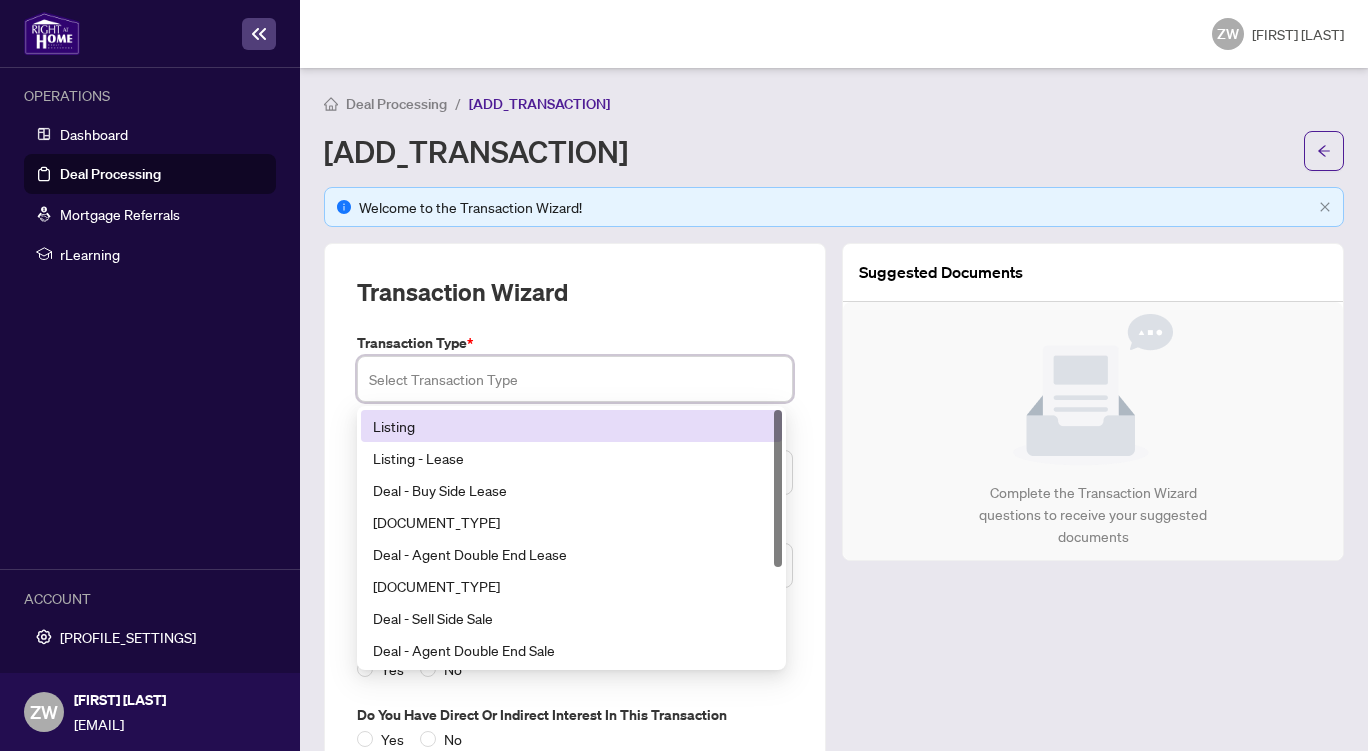 click on "Listing" at bounding box center (571, 426) 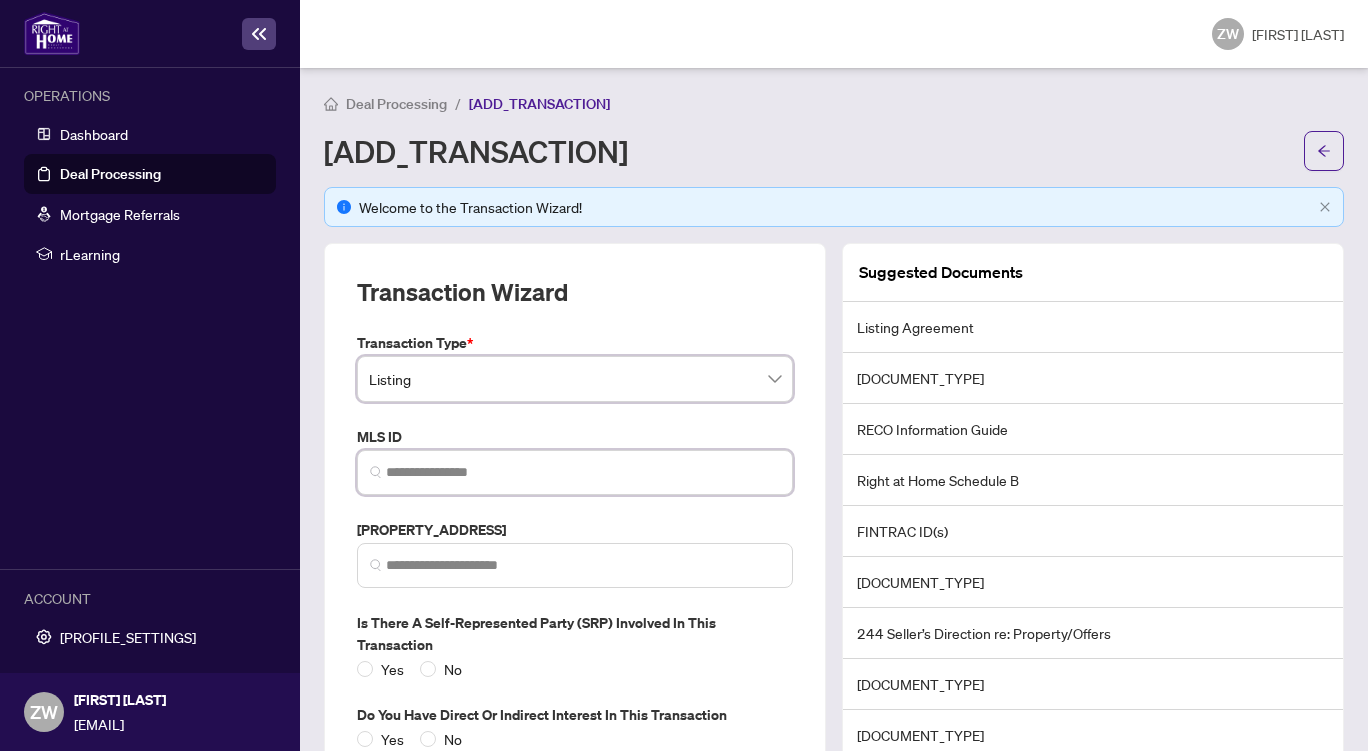 click at bounding box center [583, 472] 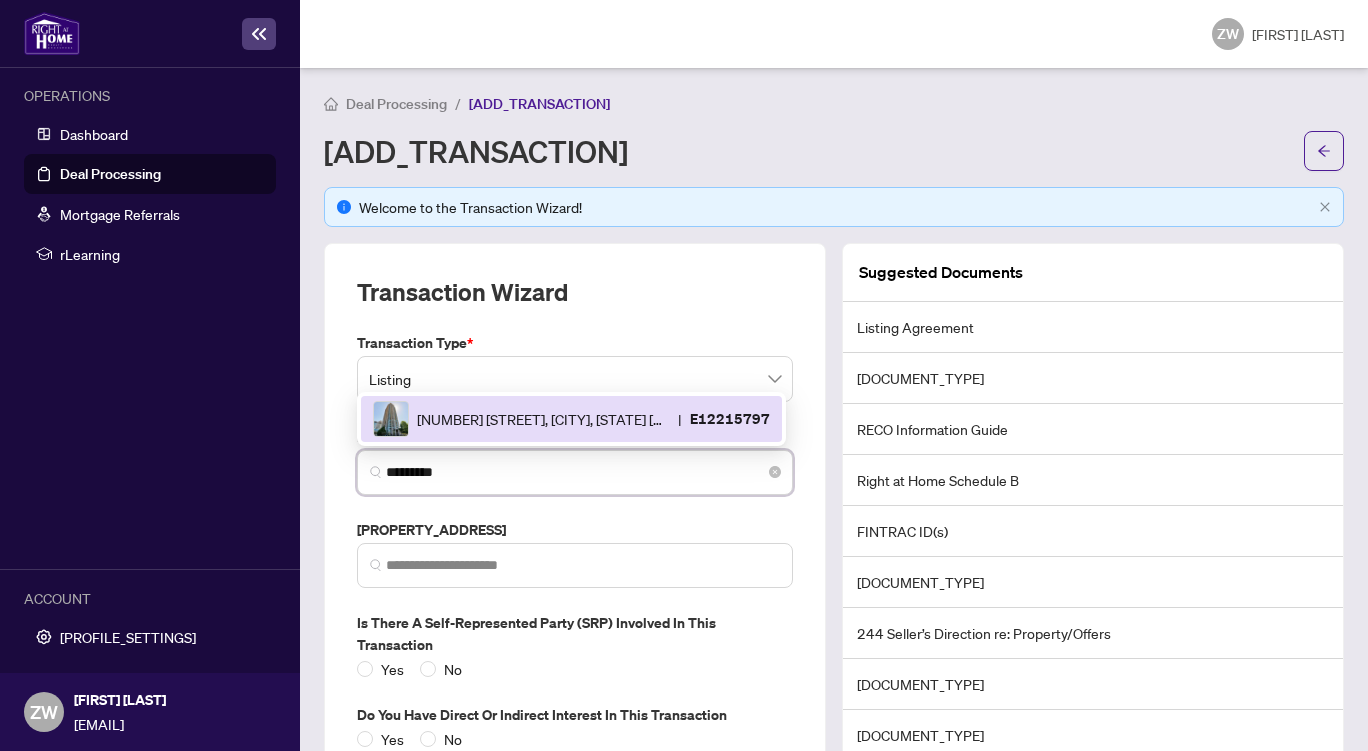 click on "[NUMBER] [STREET], [CITY], [STATE] [POSTAL_CODE], Canada" at bounding box center [543, 419] 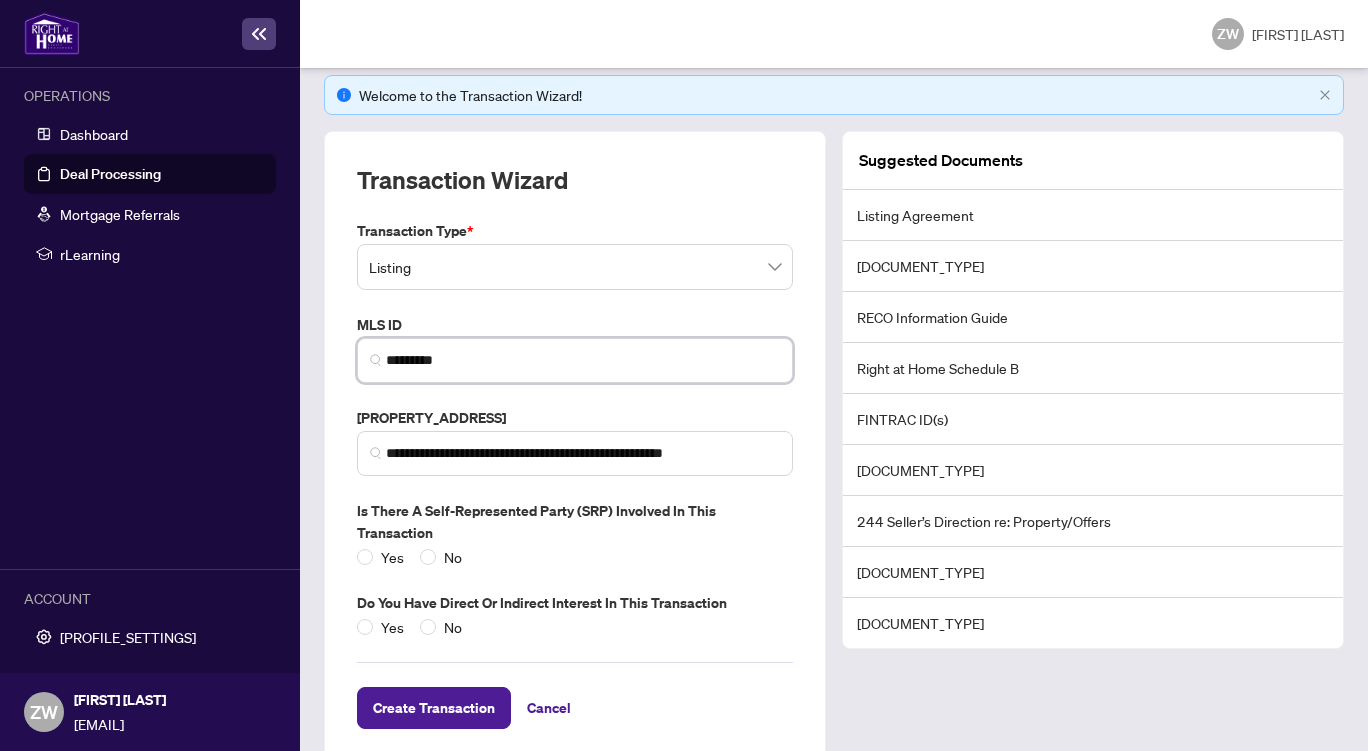 scroll, scrollTop: 136, scrollLeft: 0, axis: vertical 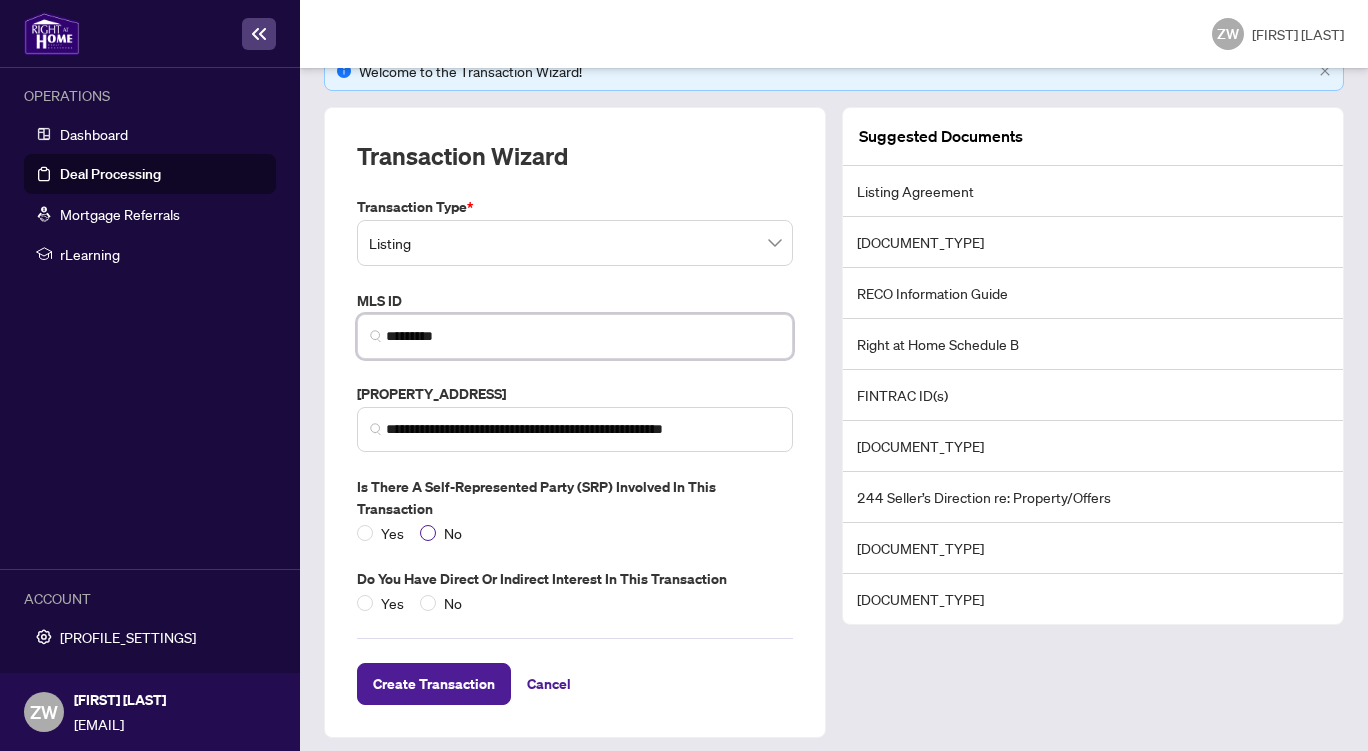 type on "[MASKED_DATA]" 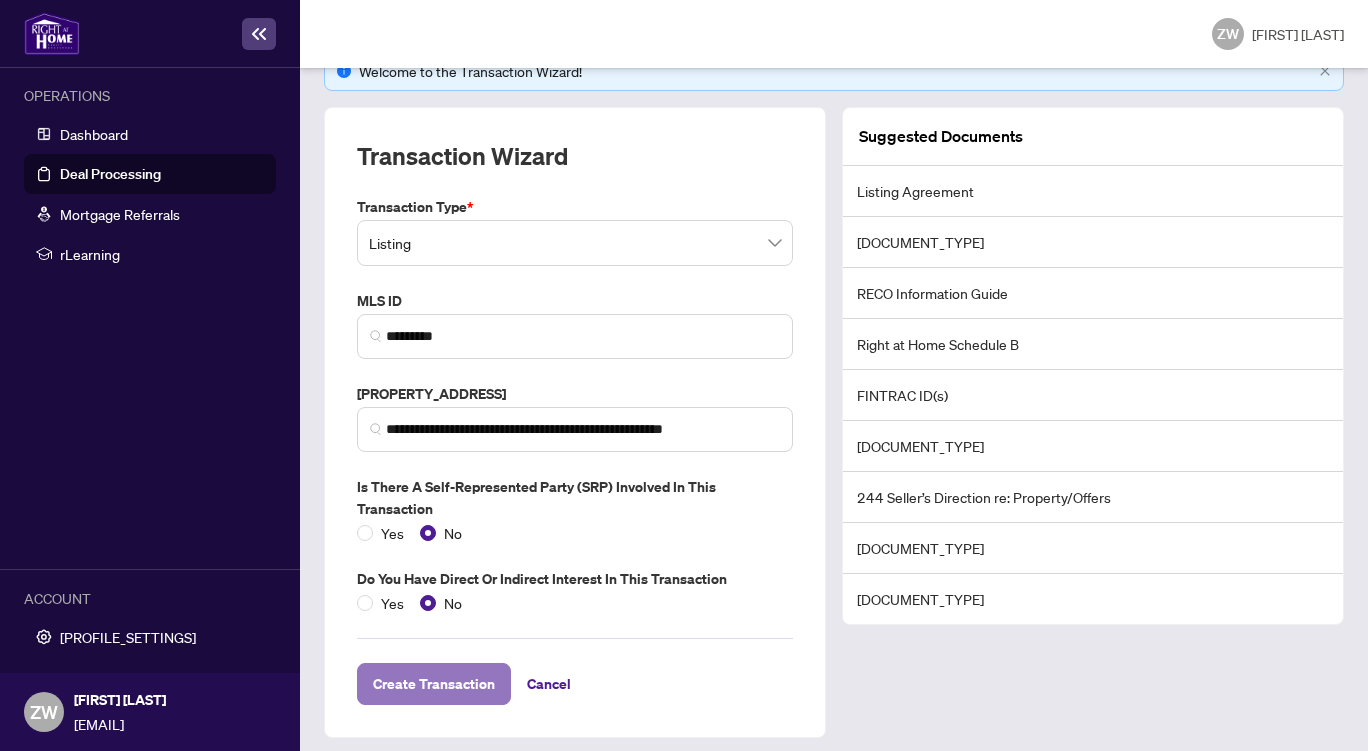 click on "Create Transaction" at bounding box center (434, 684) 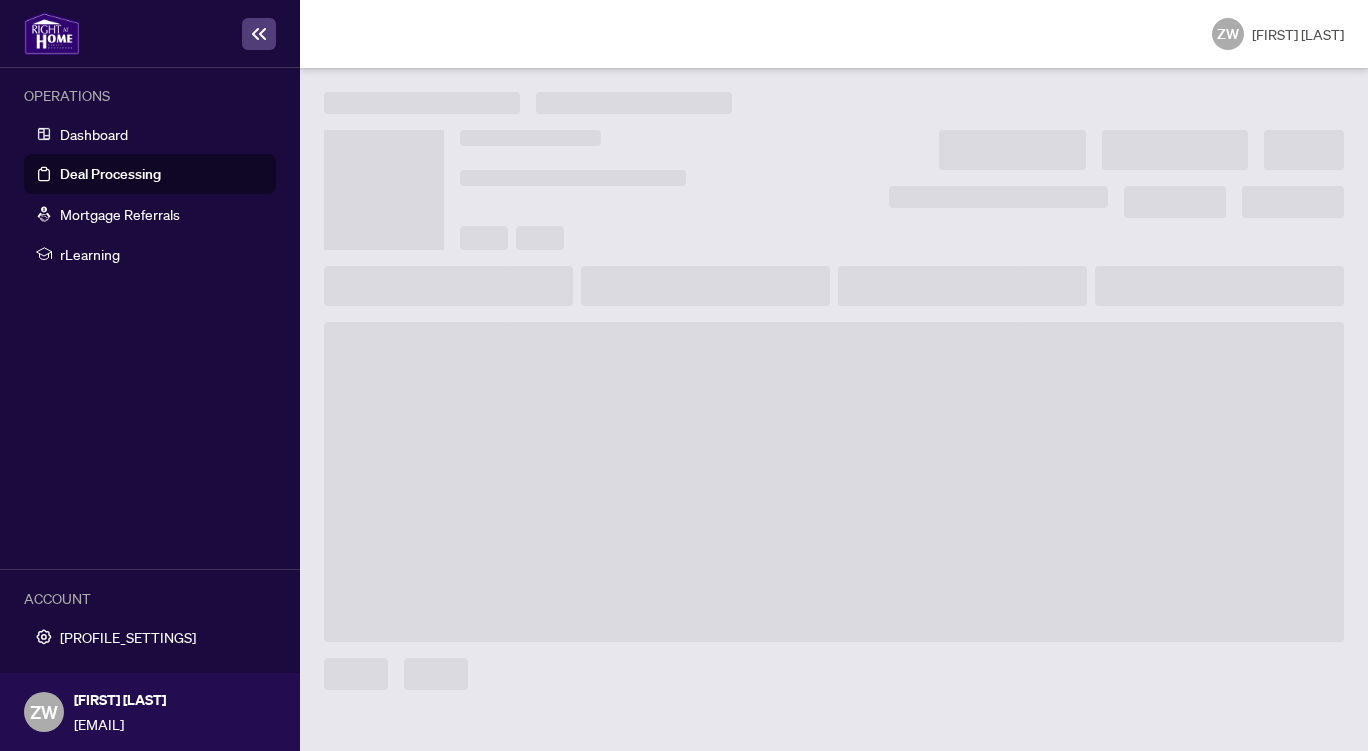 scroll, scrollTop: 0, scrollLeft: 0, axis: both 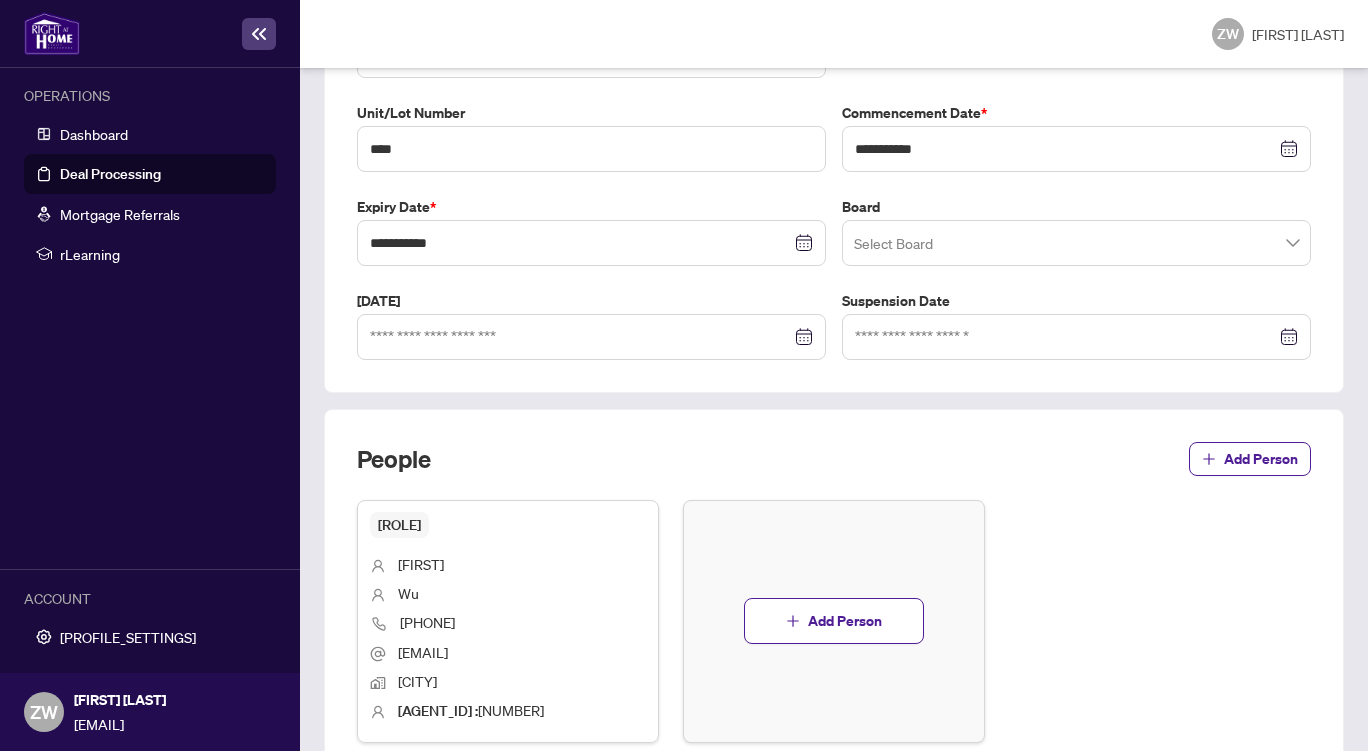 click at bounding box center [1076, 243] 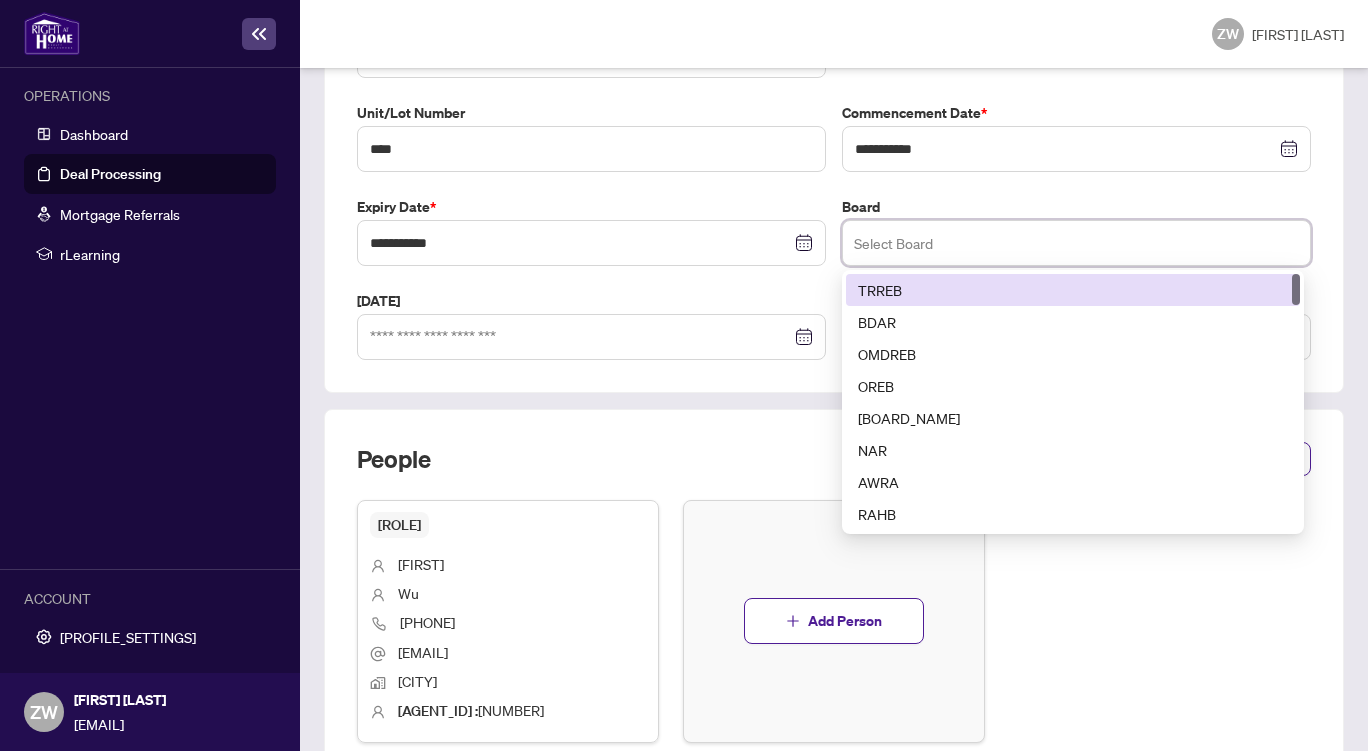 click on "TRREB" at bounding box center (1073, 290) 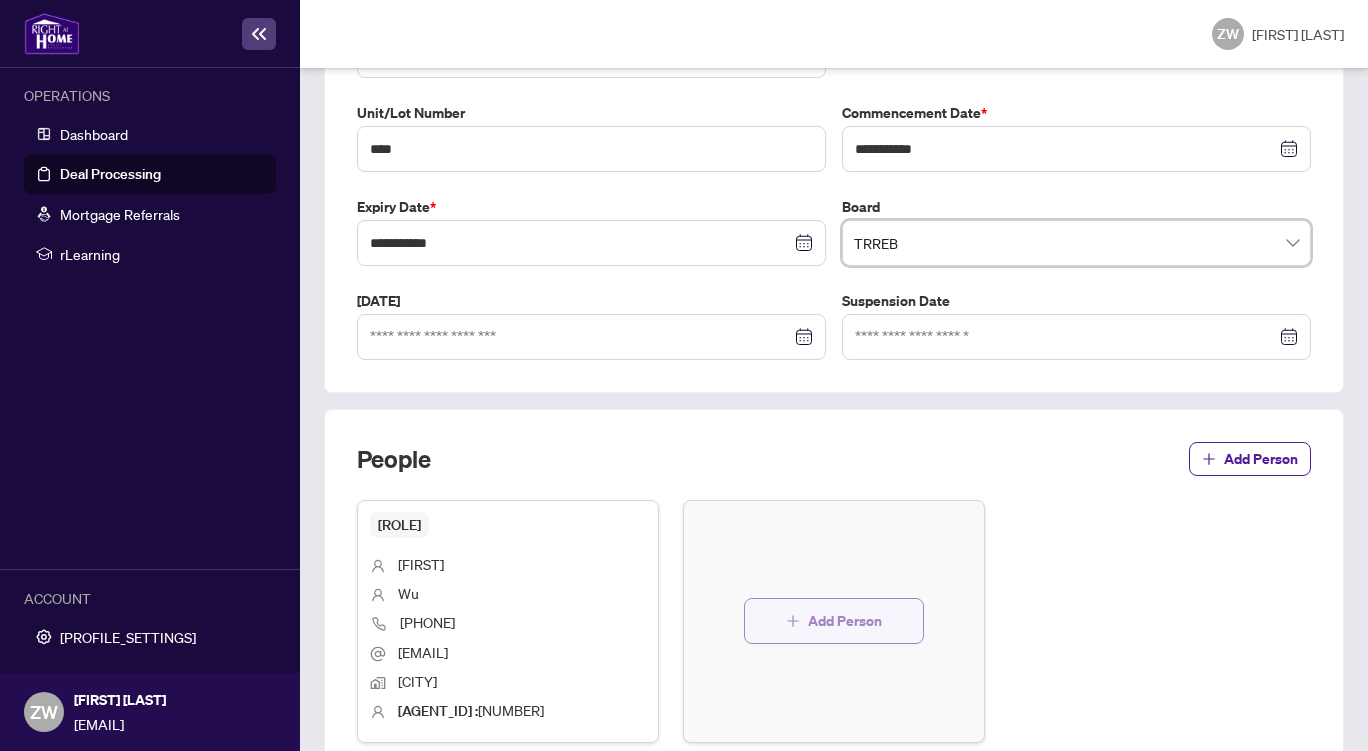 click on "Add Person" at bounding box center [845, 621] 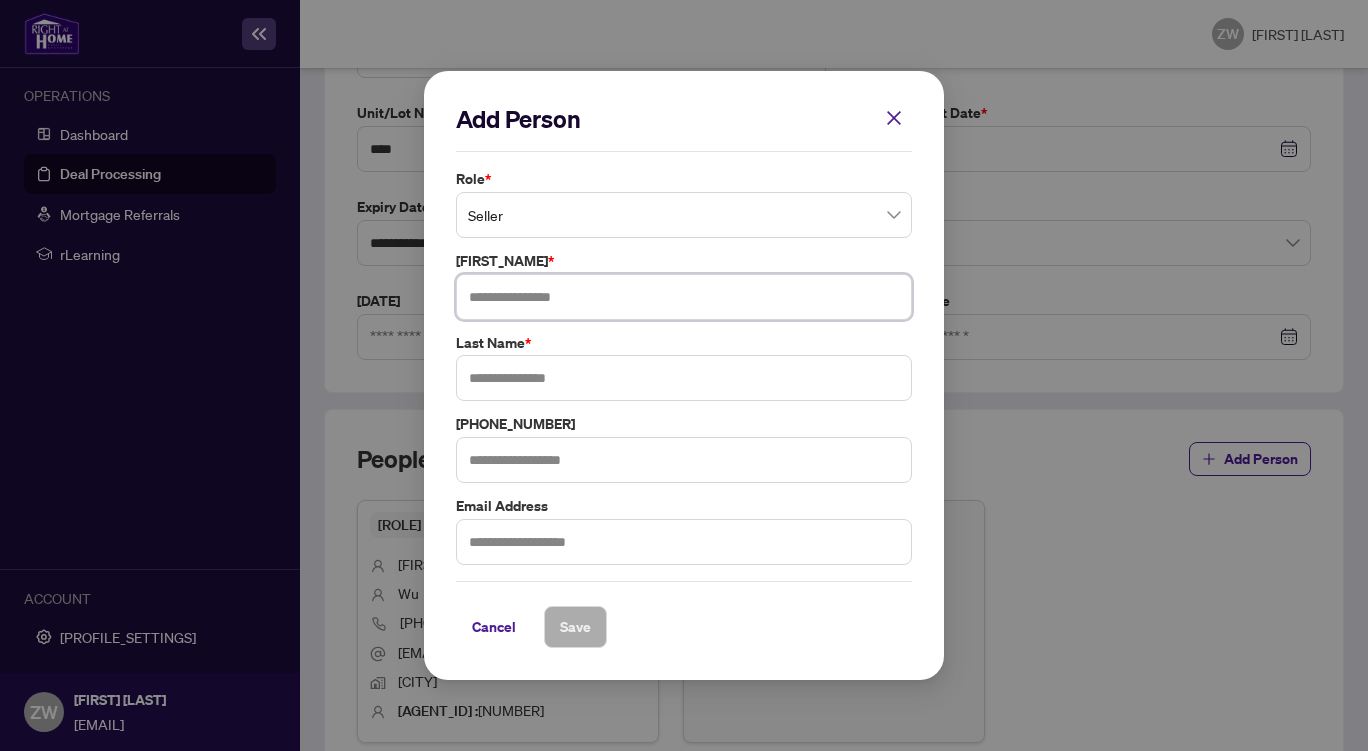 click at bounding box center (684, 297) 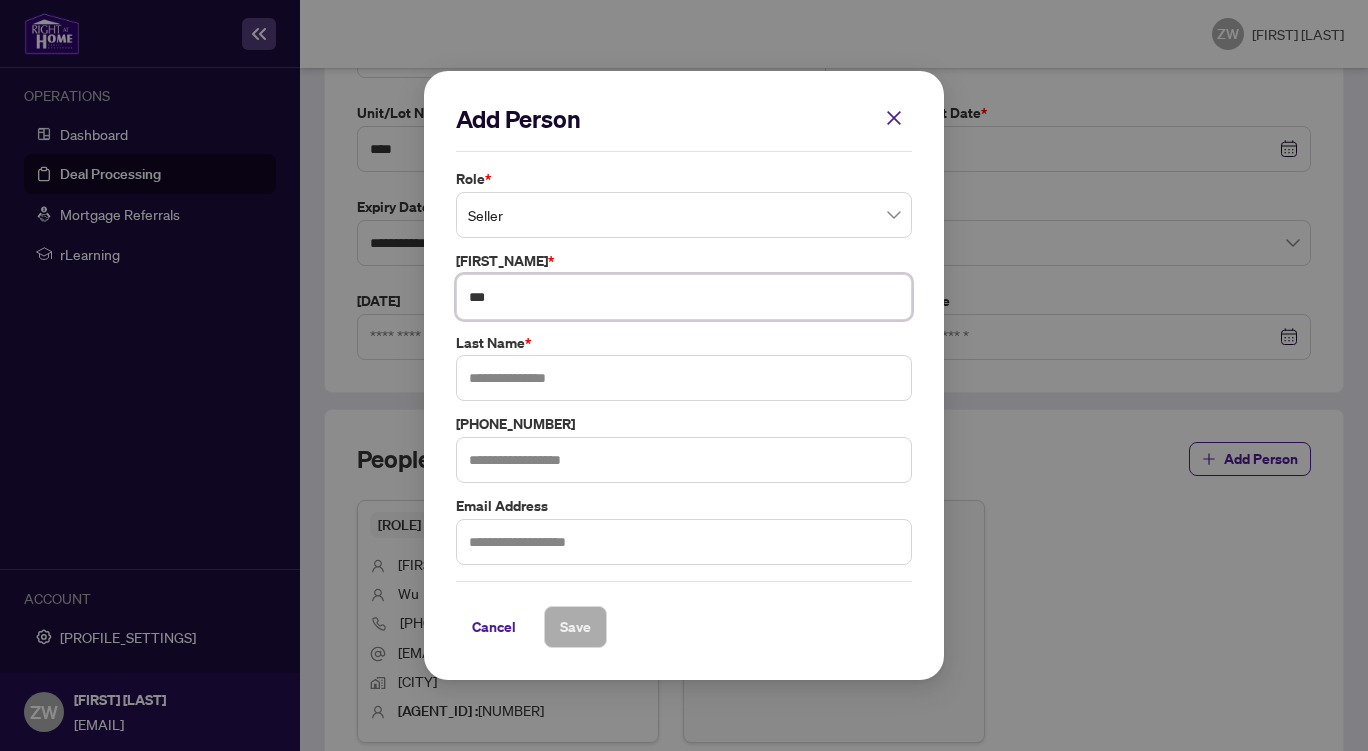 type on "[MASKED_DATA]" 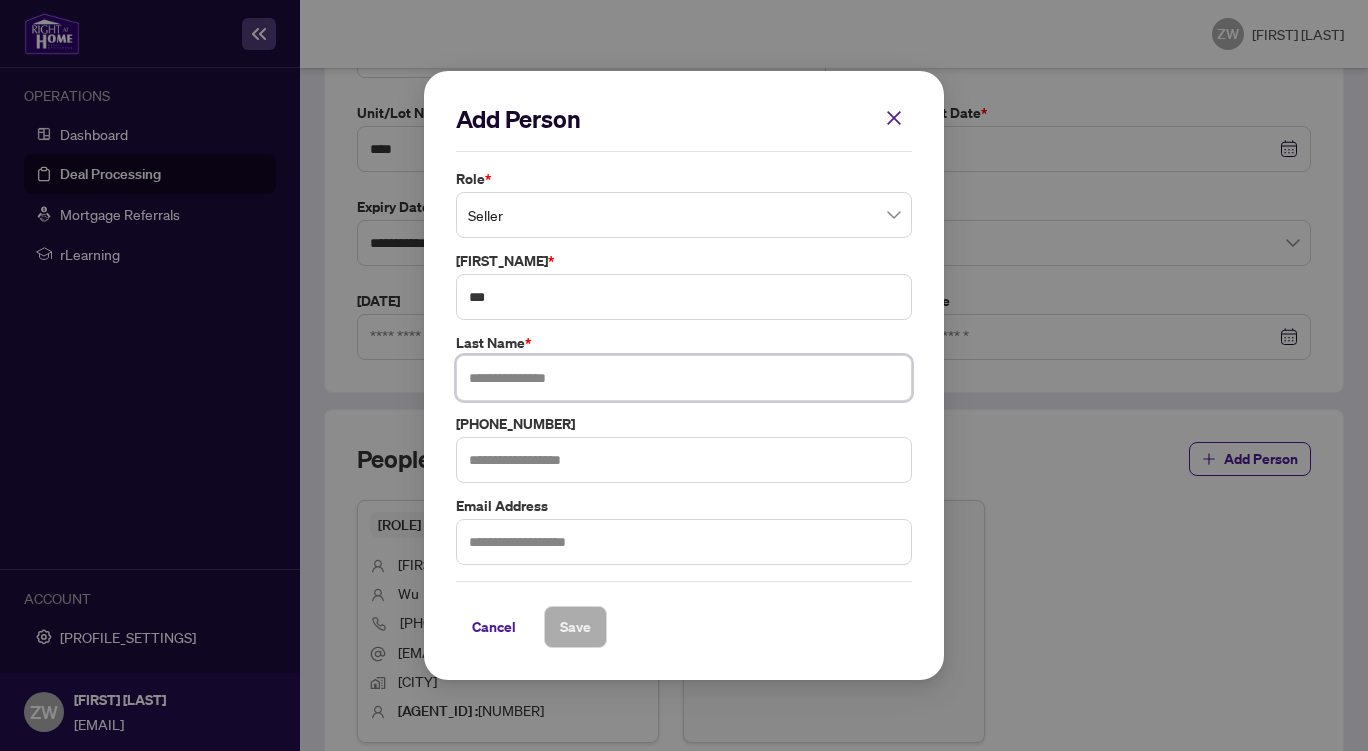 click at bounding box center (684, 378) 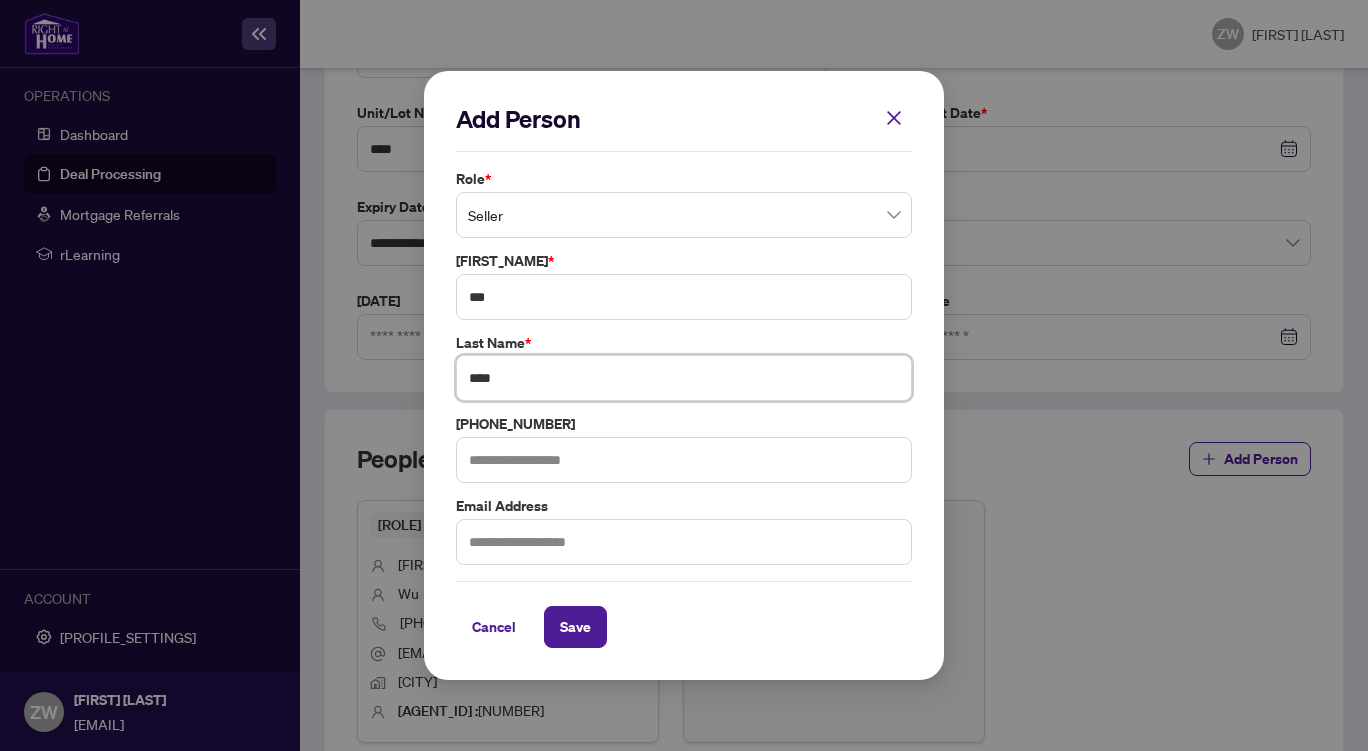 type on "****" 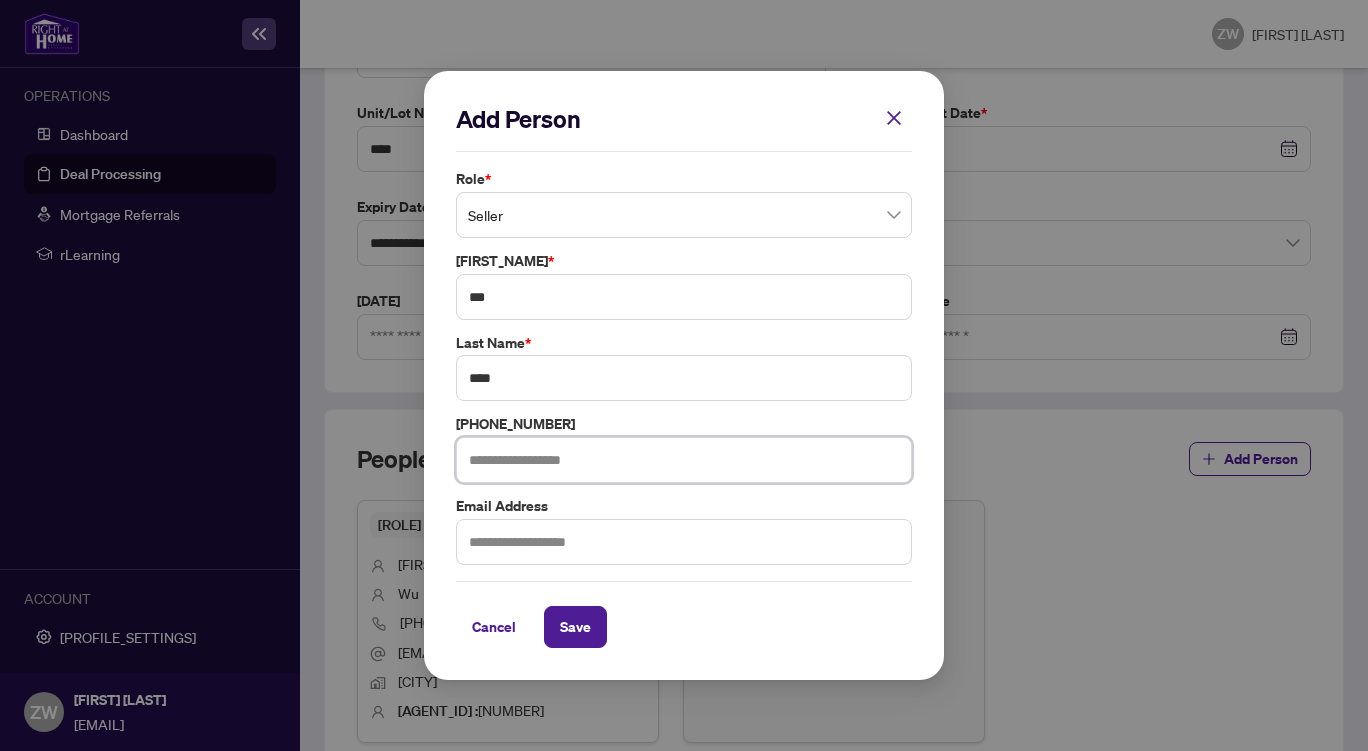 click at bounding box center (684, 460) 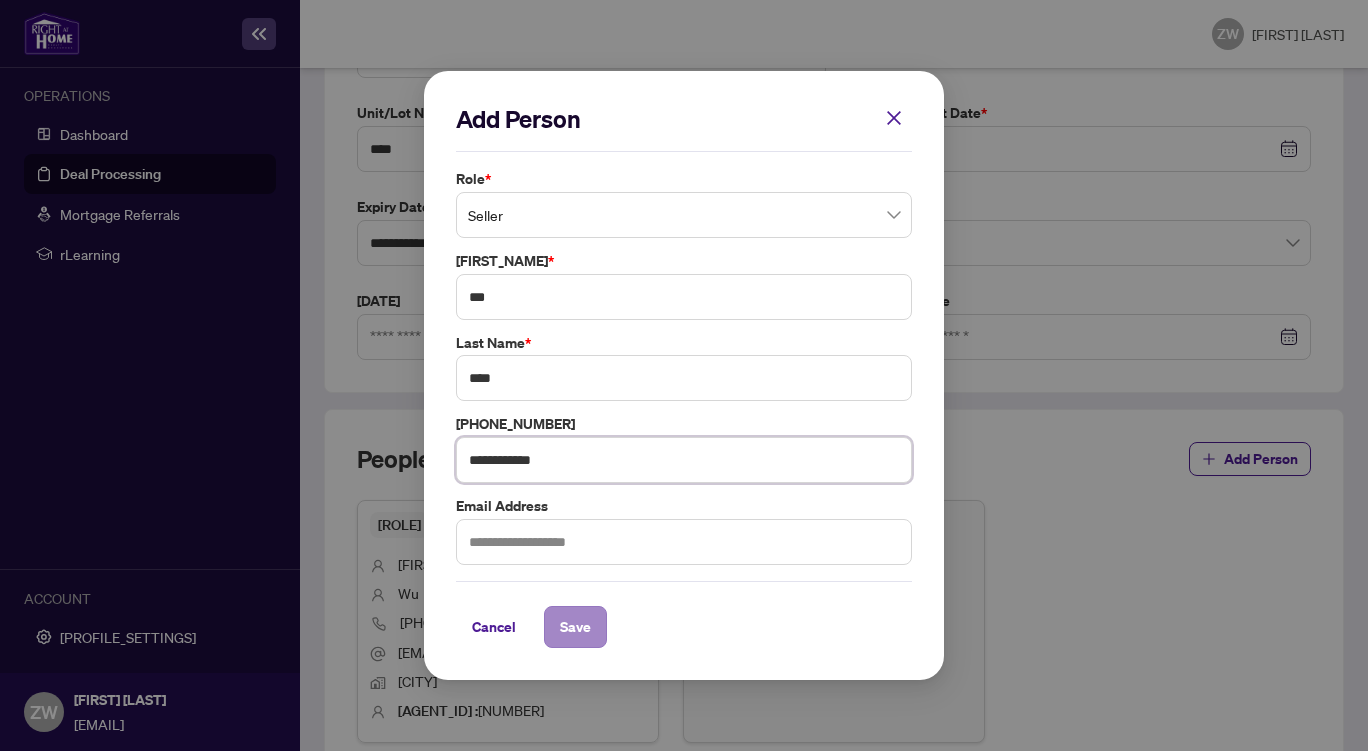 type on "**********" 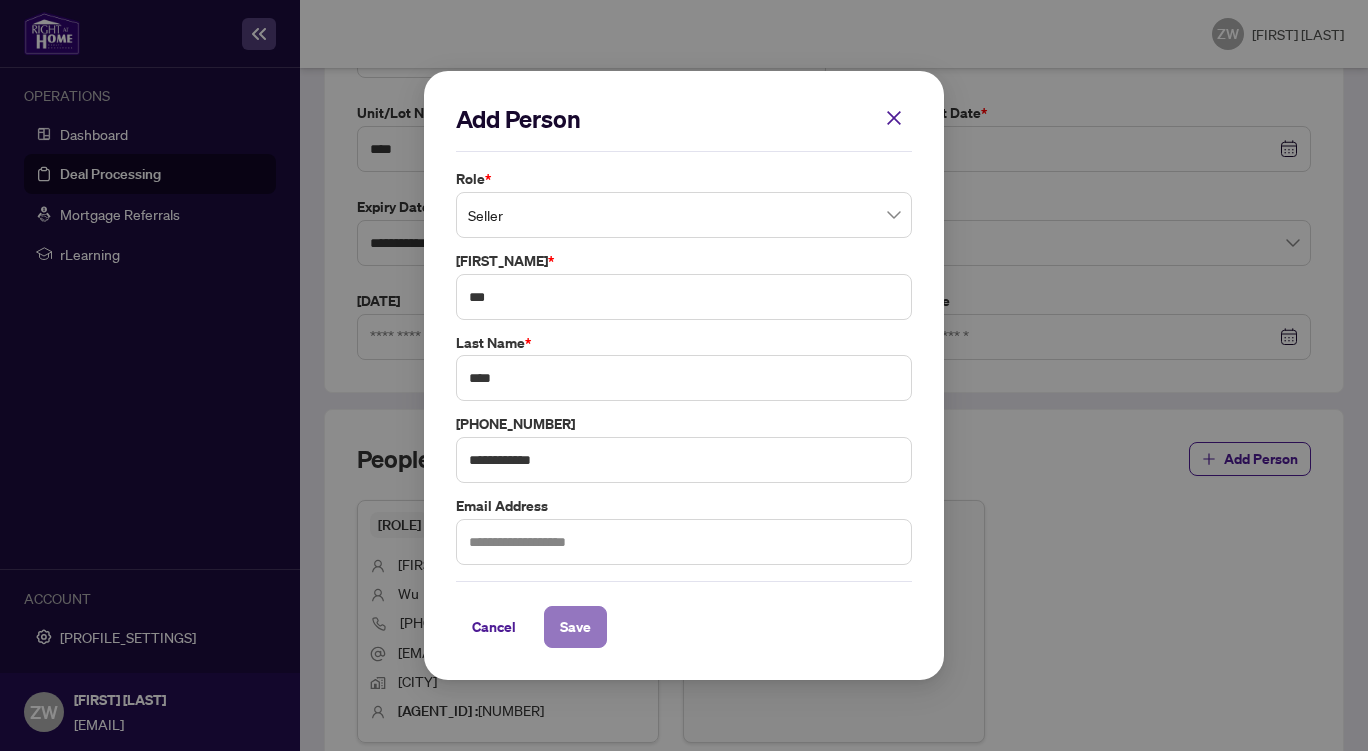 click on "Save" at bounding box center [575, 627] 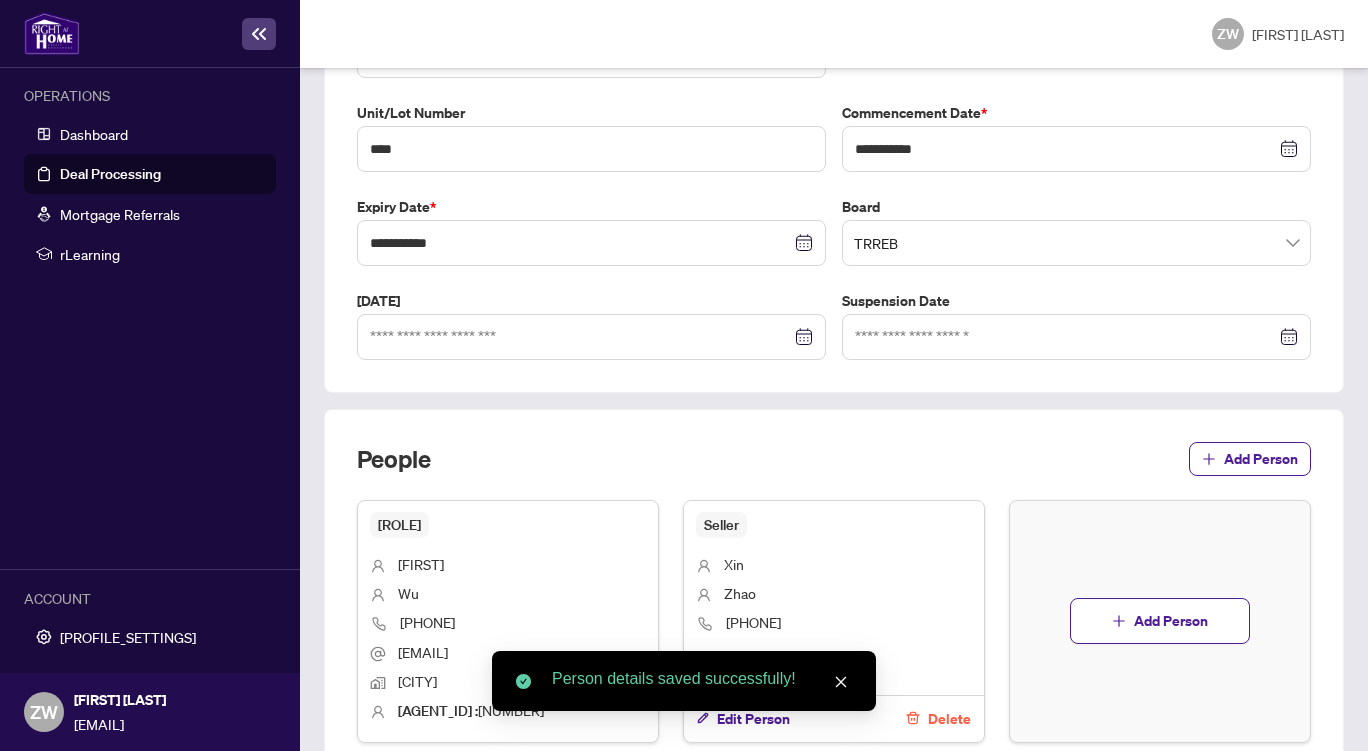scroll, scrollTop: 599, scrollLeft: 0, axis: vertical 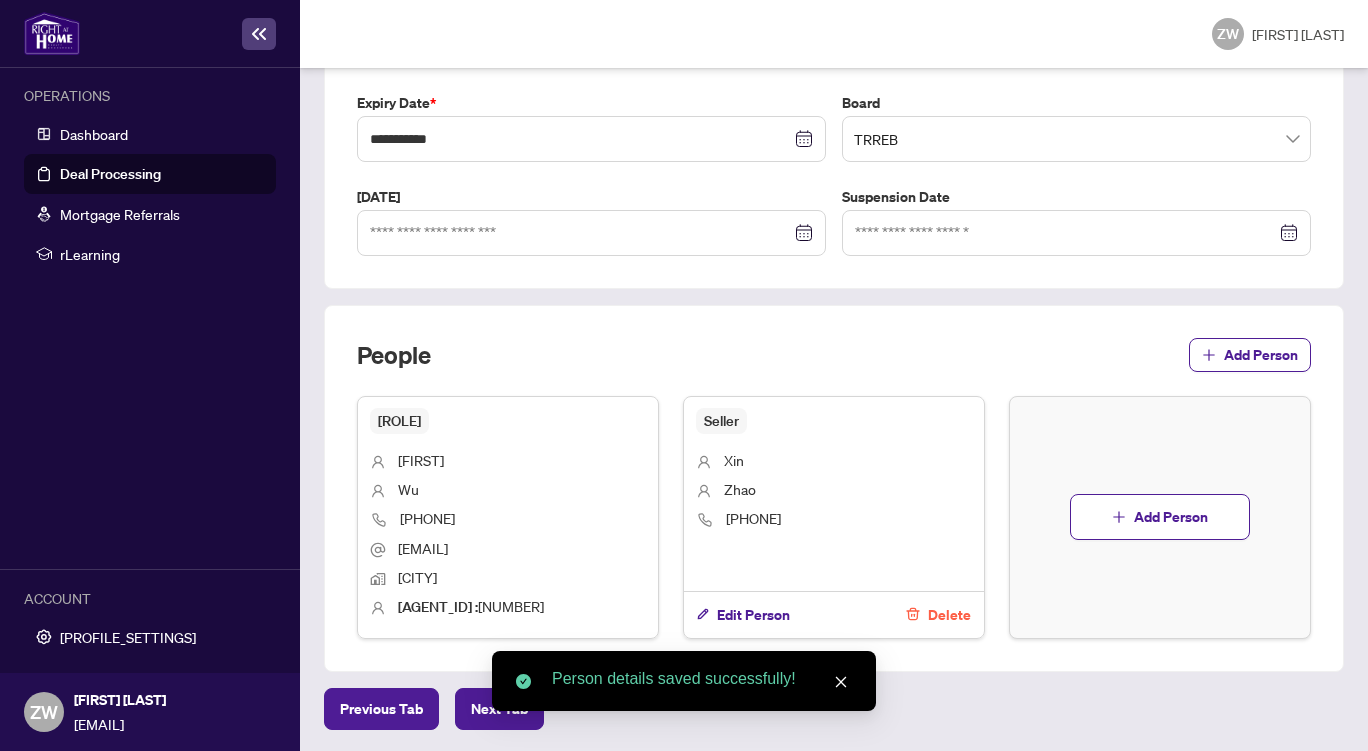 click at bounding box center (841, 682) 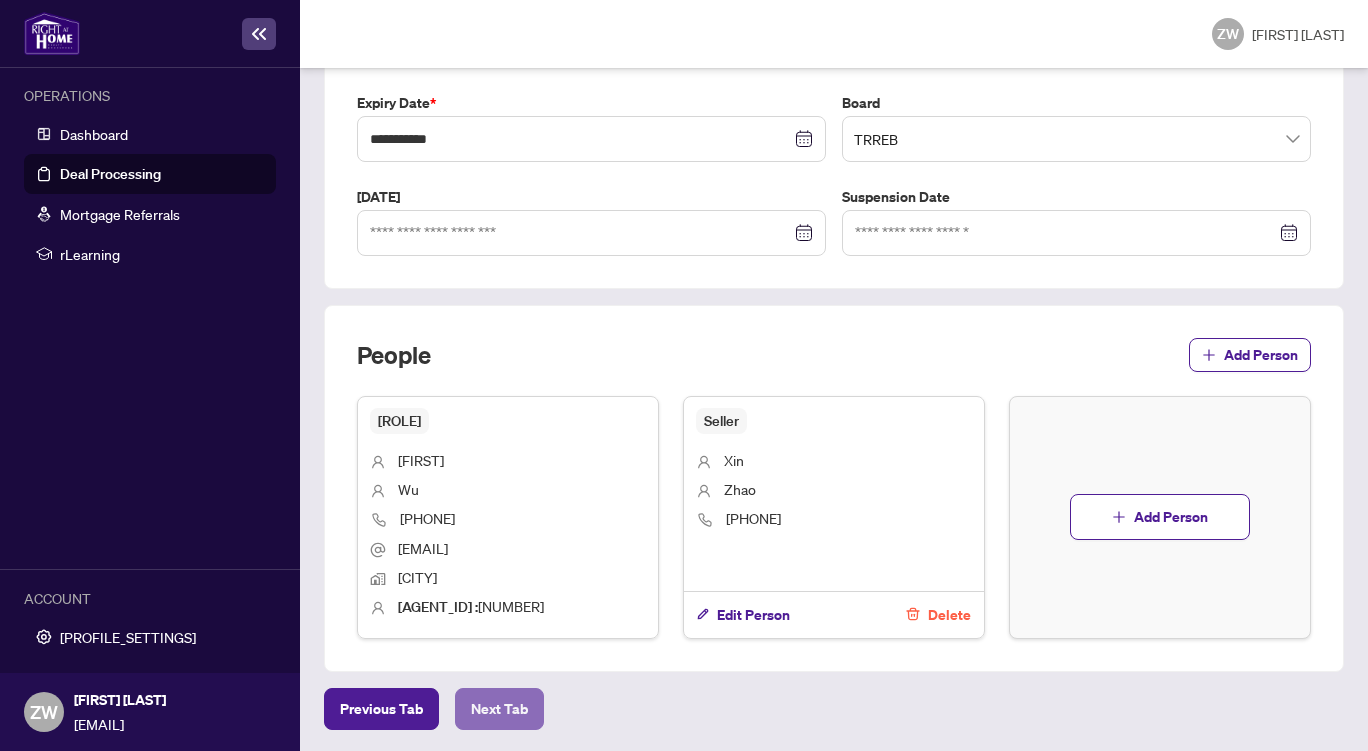 click on "Next Tab" at bounding box center [381, 709] 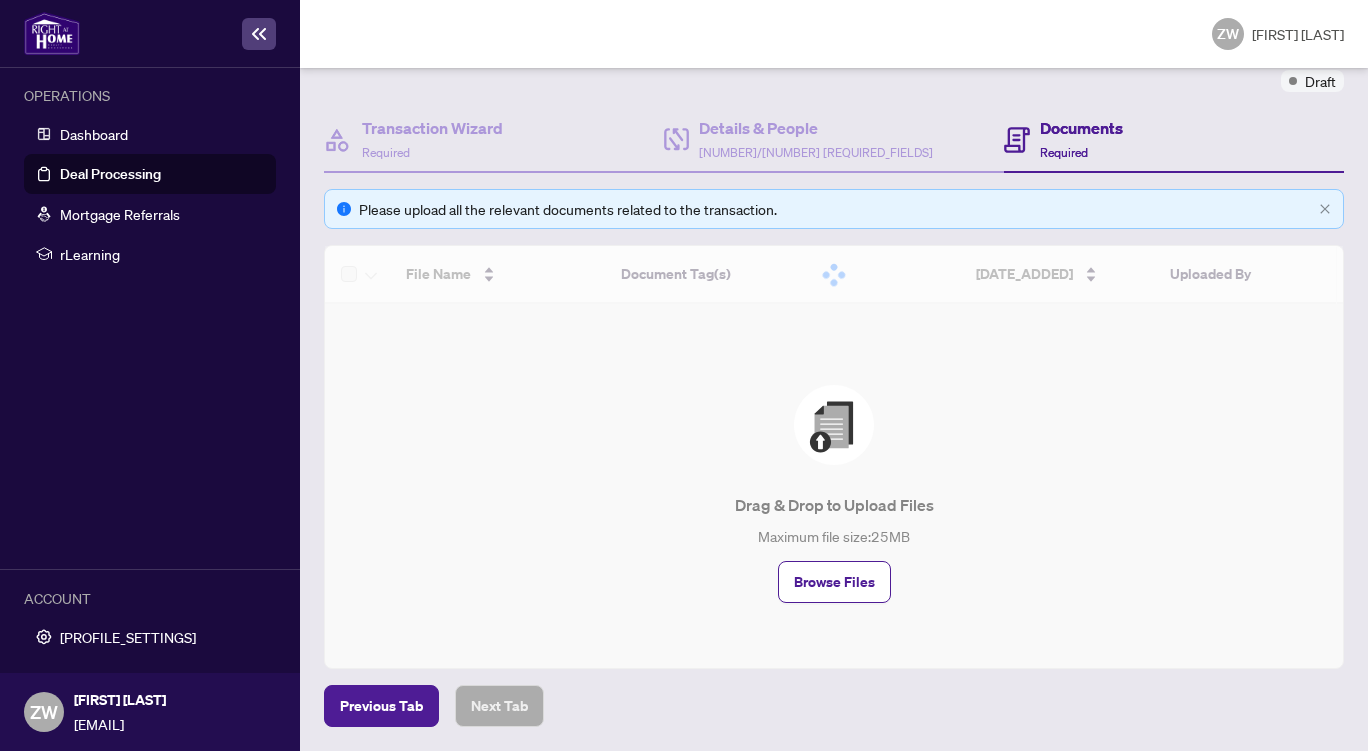 scroll, scrollTop: 0, scrollLeft: 0, axis: both 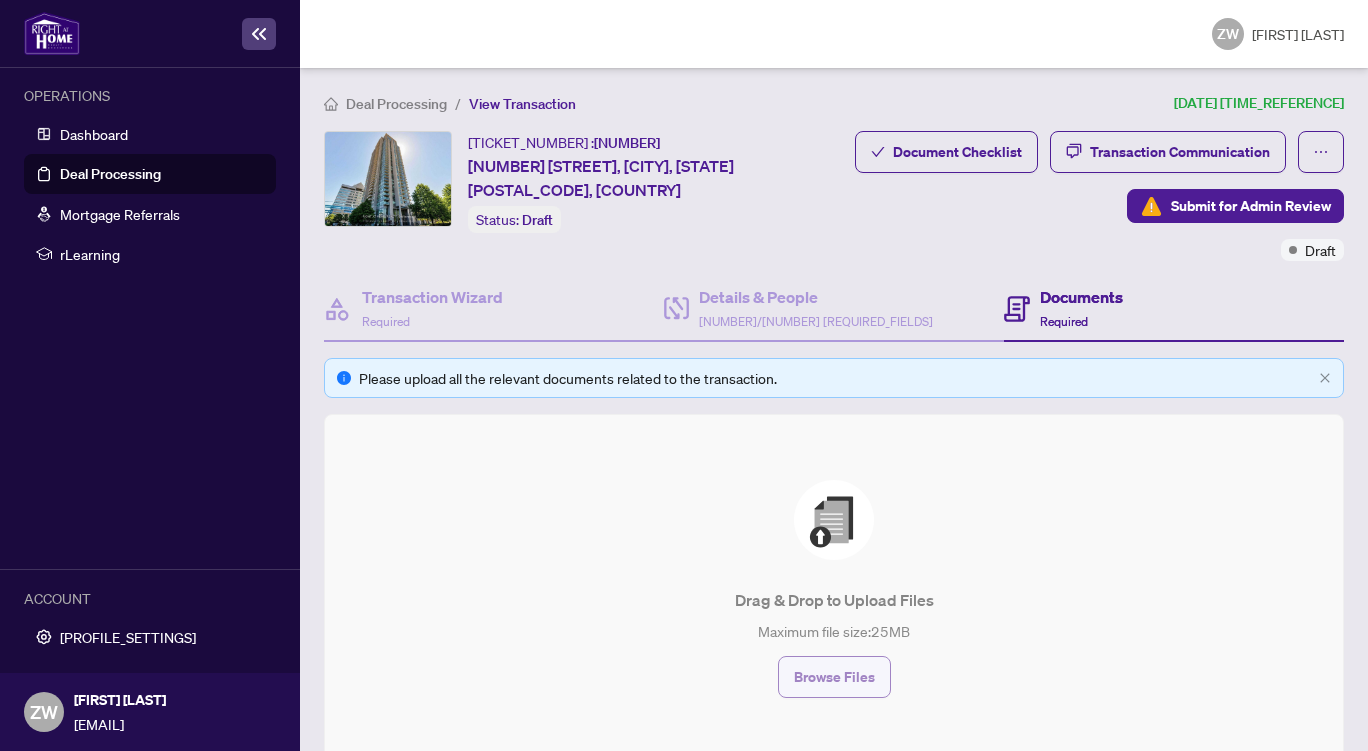 click on "Browse Files" at bounding box center (834, 677) 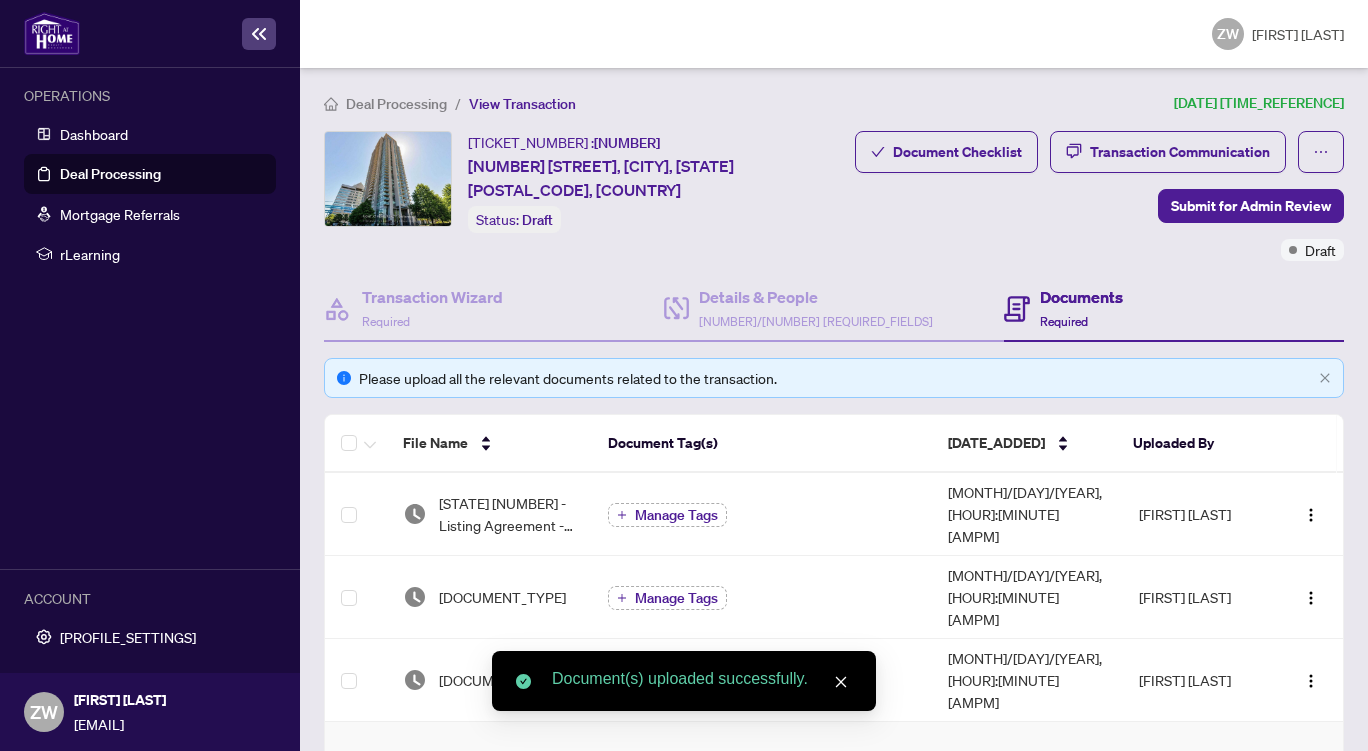 click at bounding box center (841, 682) 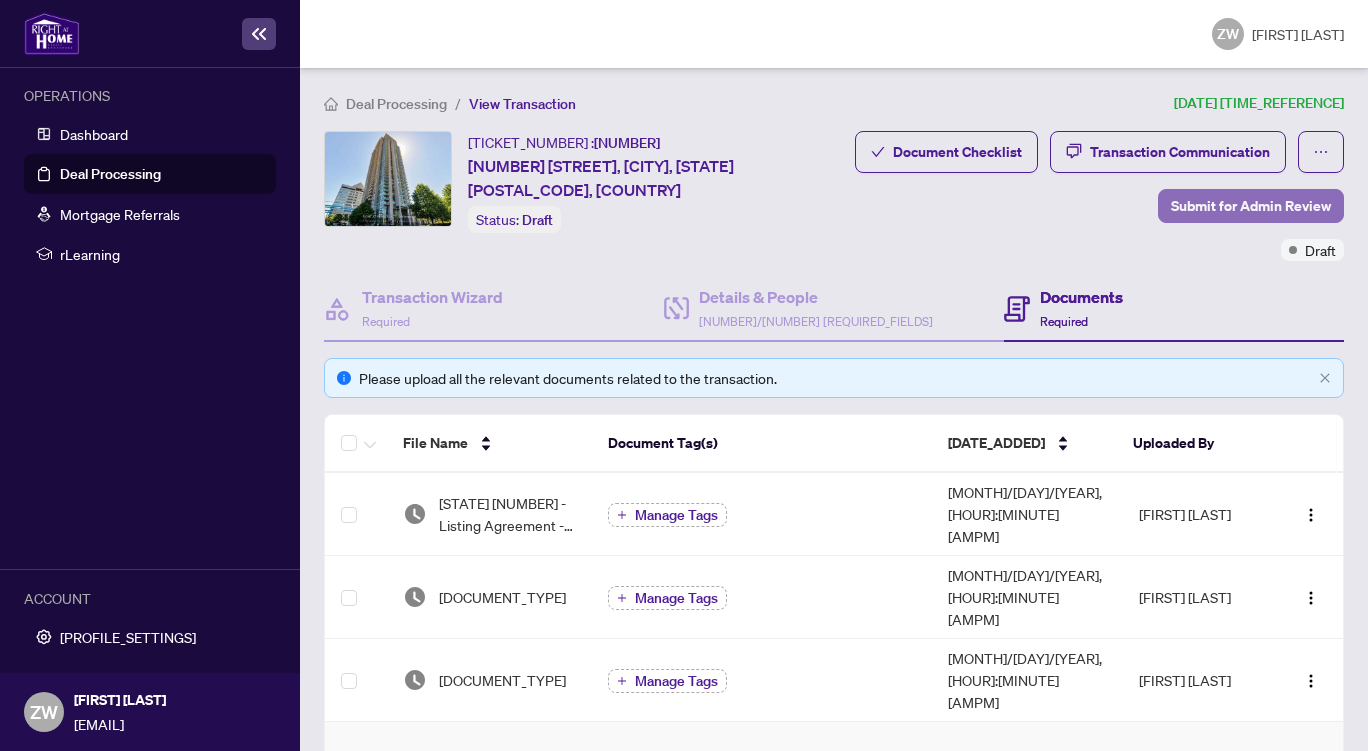 click on "Submit for Admin Review" at bounding box center [1251, 206] 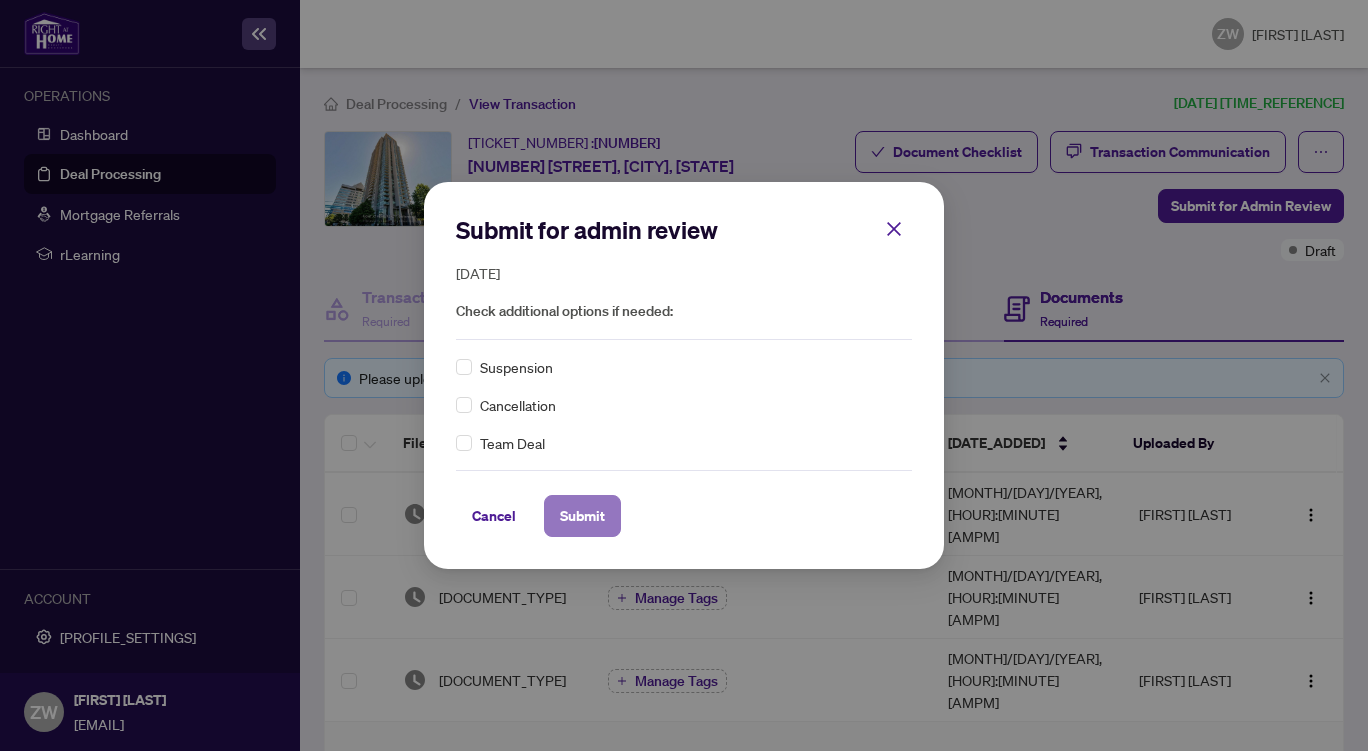 click on "Submit" at bounding box center [582, 516] 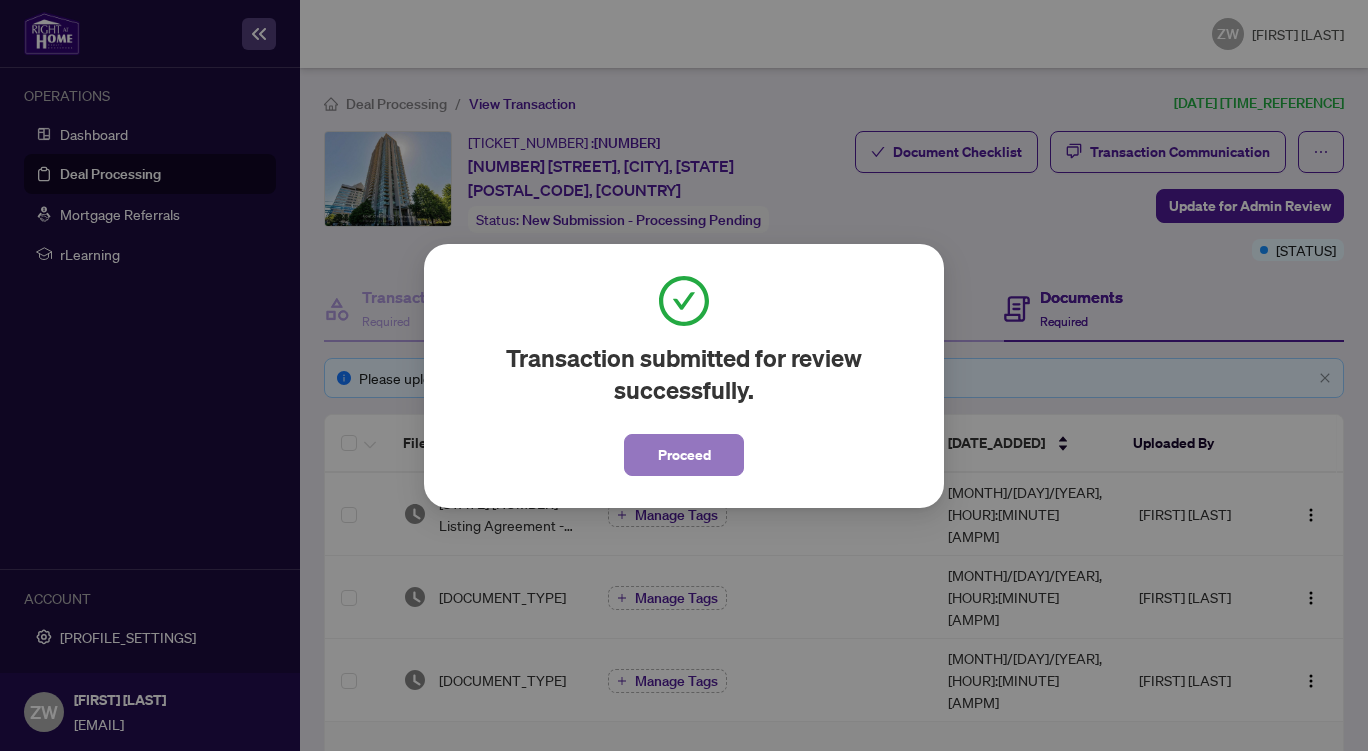 click on "Proceed" at bounding box center [684, 455] 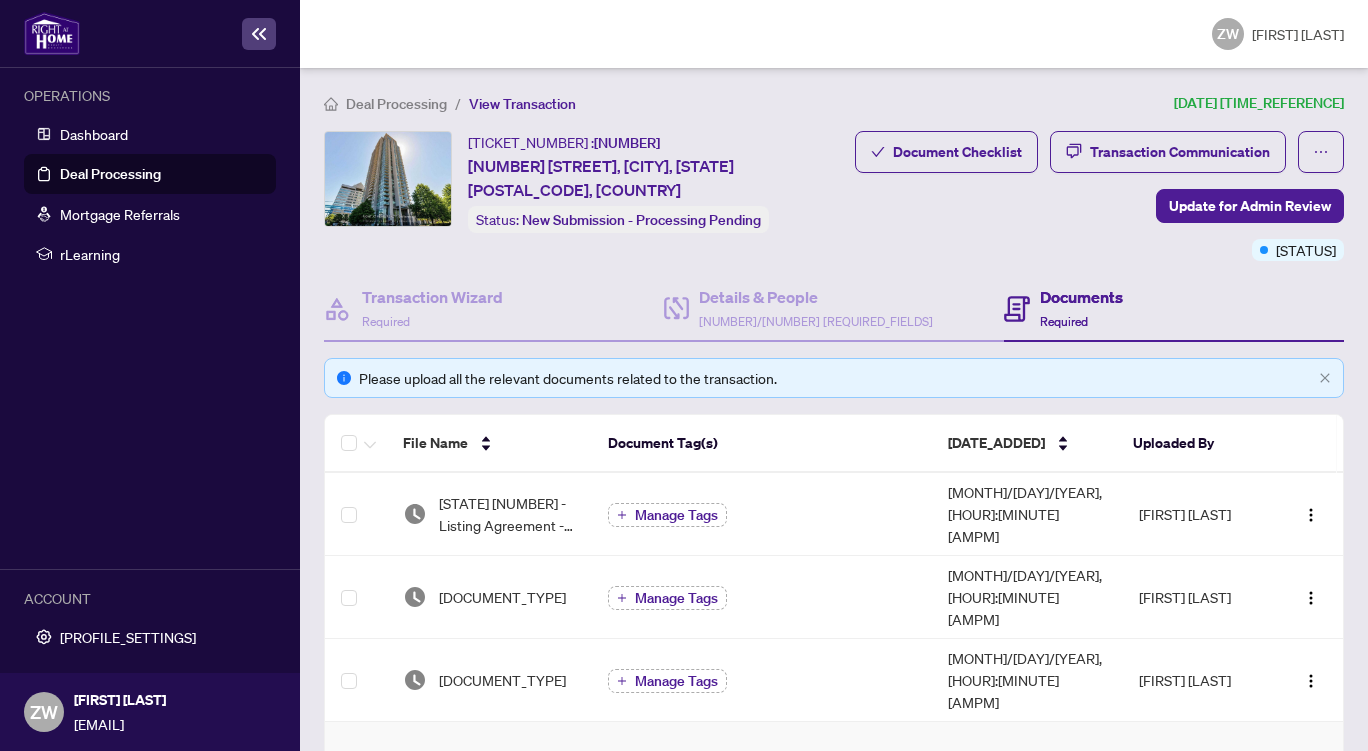 click on "Deal Processing" at bounding box center [110, 174] 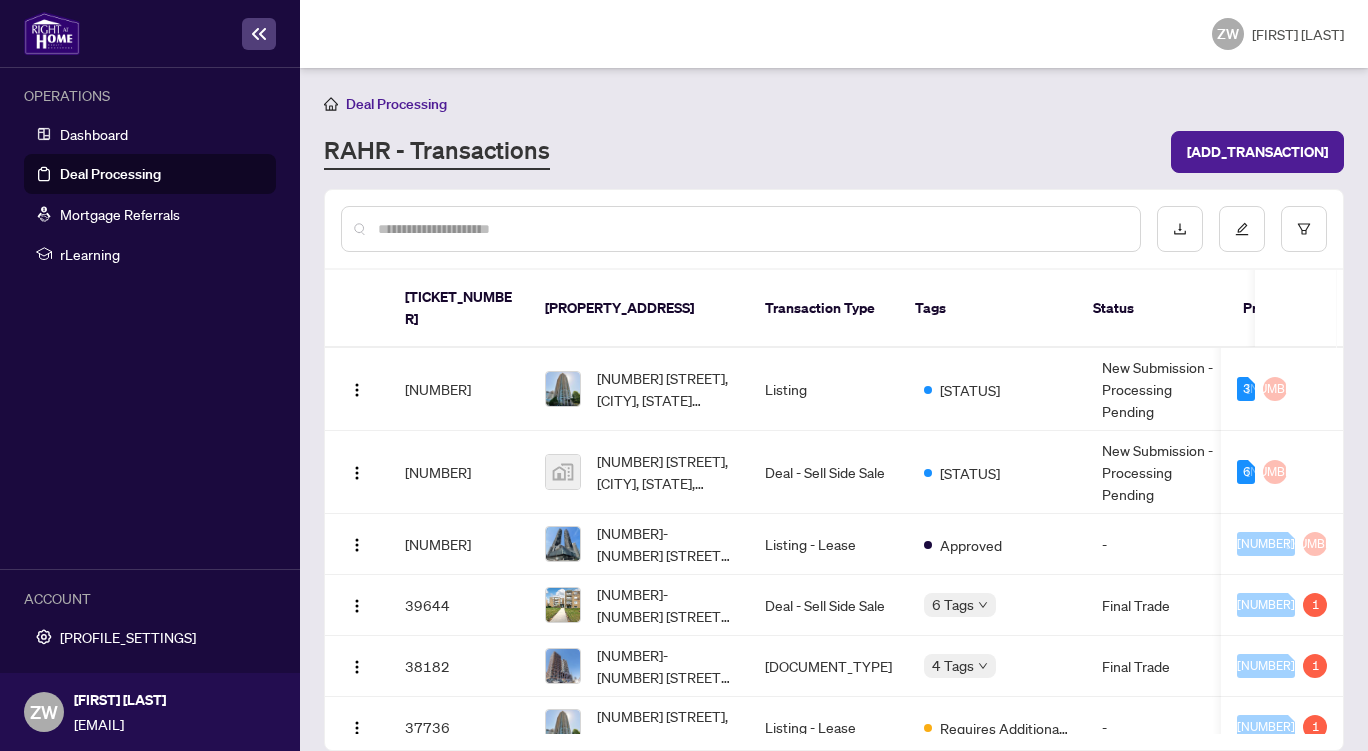 scroll, scrollTop: 1, scrollLeft: 0, axis: vertical 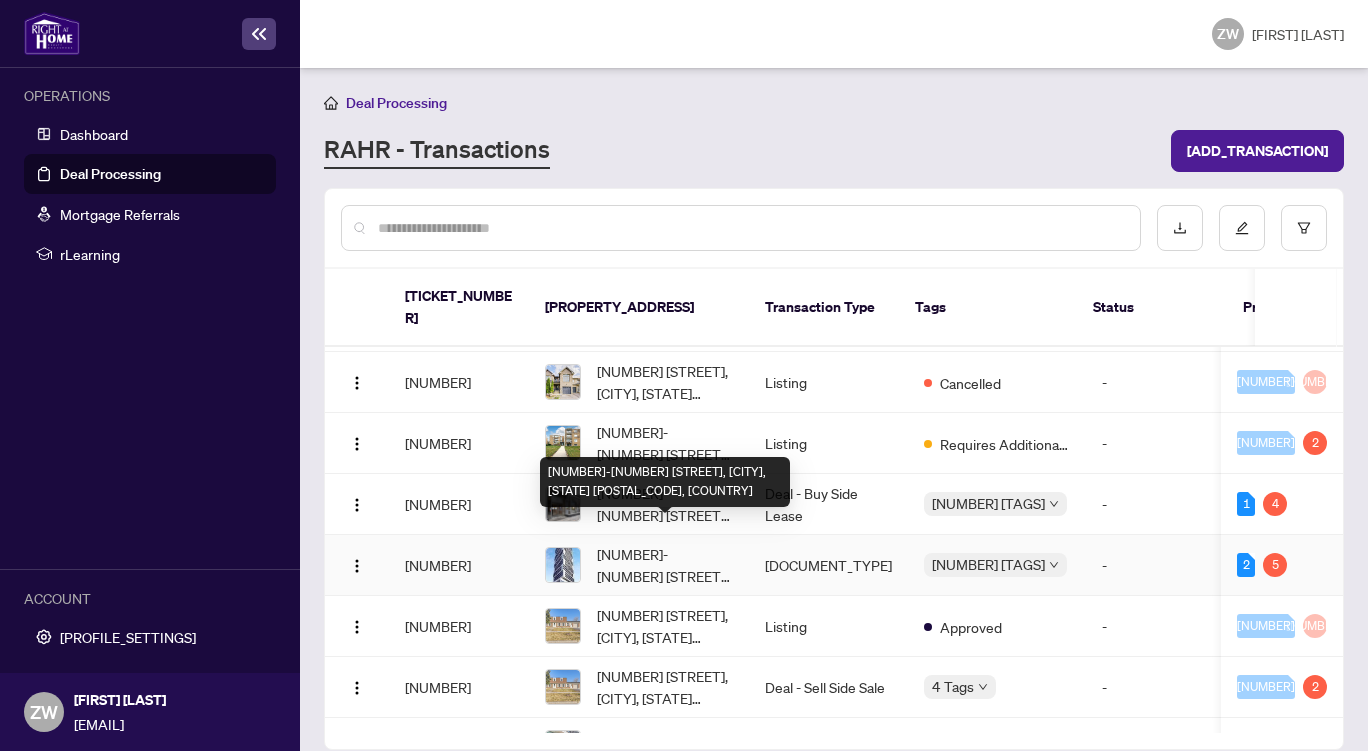 click on "[NUMBER]-[NUMBER] [STREET], [CITY], [STATE] [POSTAL_CODE], [COUNTRY]" at bounding box center [665, 565] 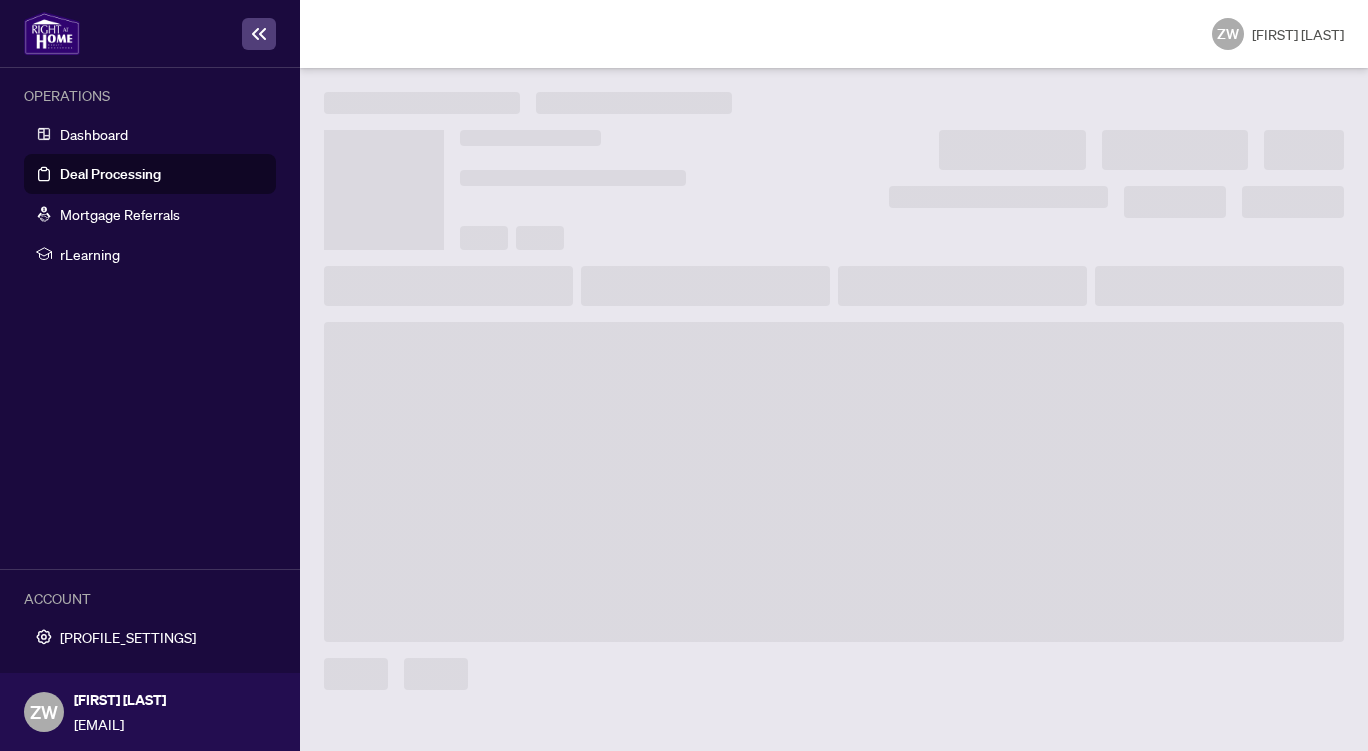 scroll, scrollTop: 0, scrollLeft: 0, axis: both 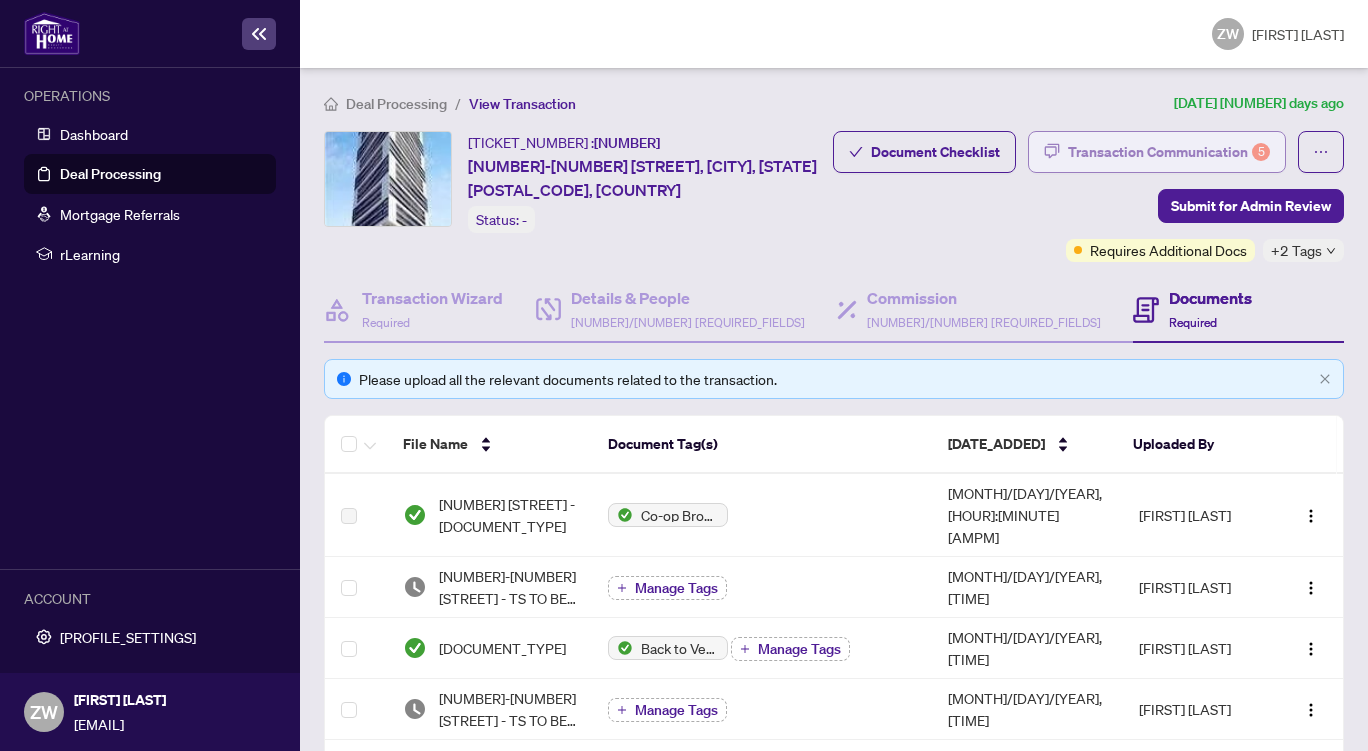 click on "Transaction Communication 5" at bounding box center [1169, 152] 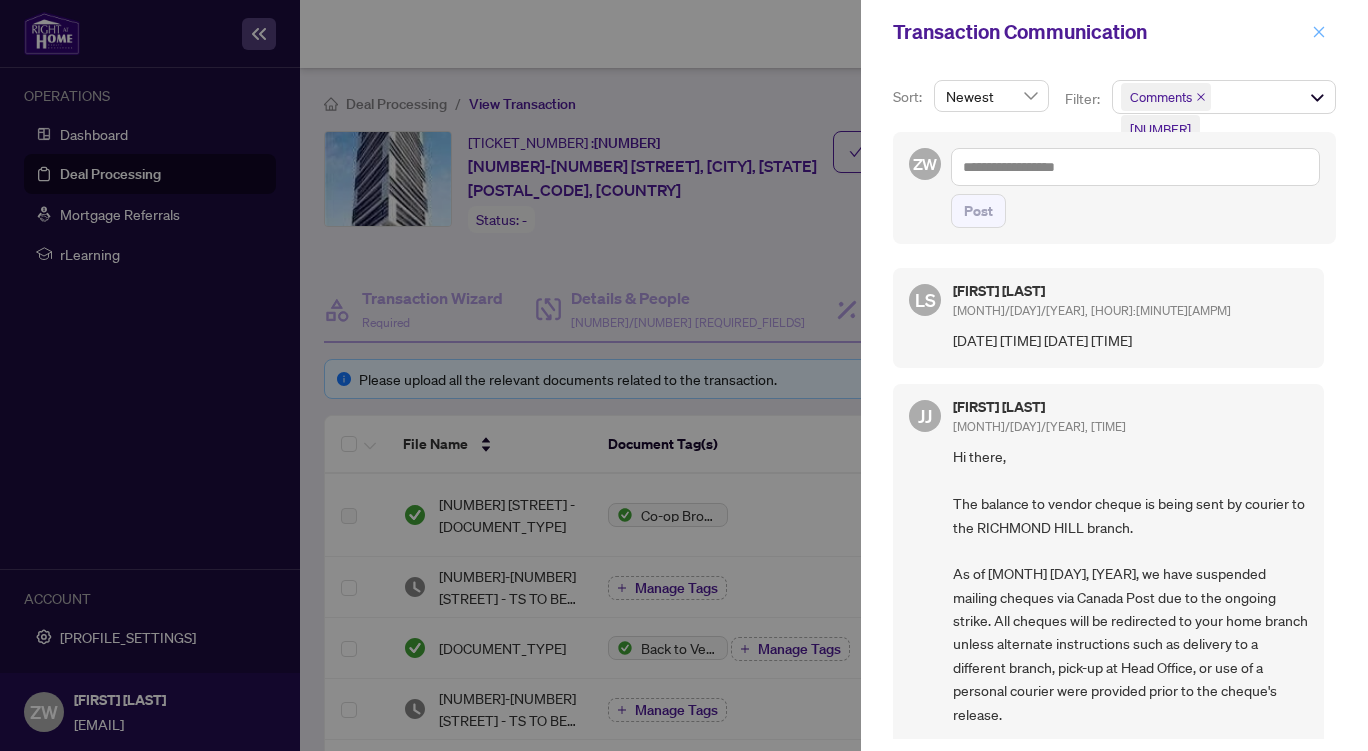 click at bounding box center [1319, 32] 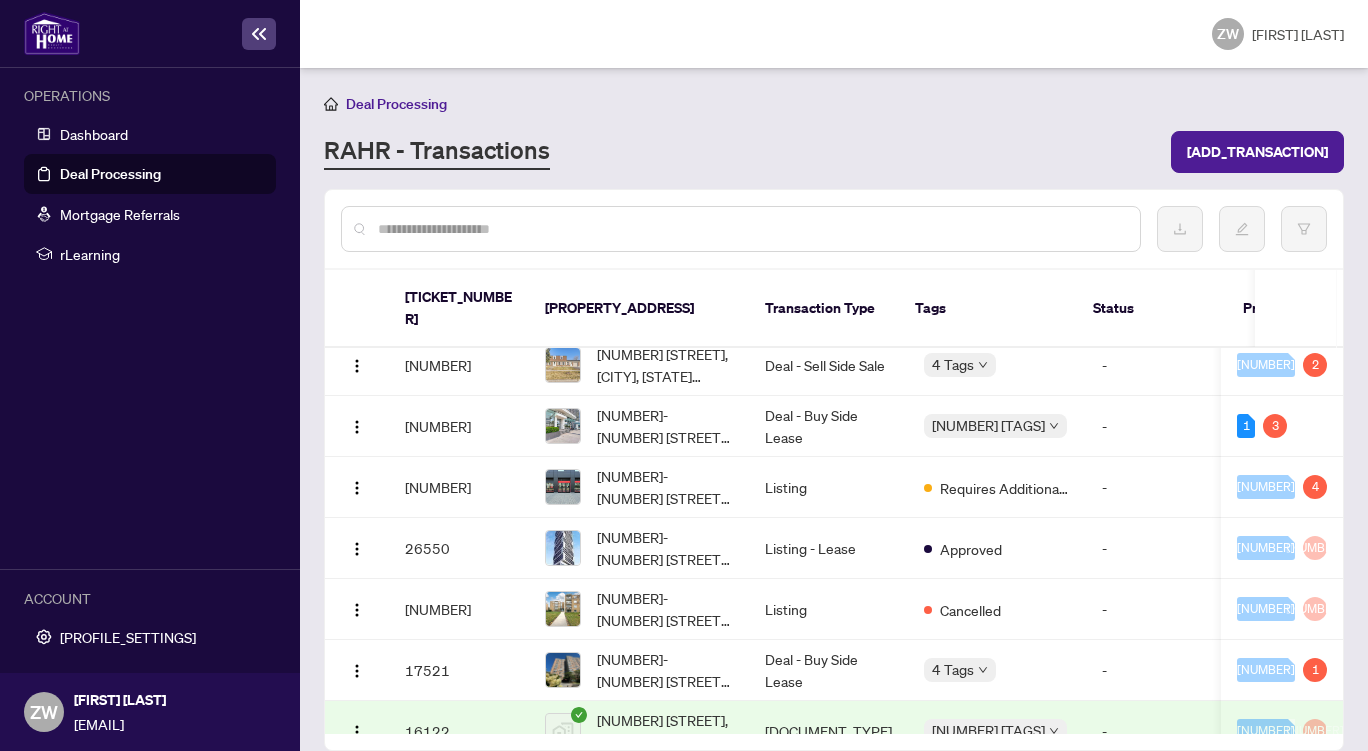 scroll, scrollTop: 884, scrollLeft: 0, axis: vertical 